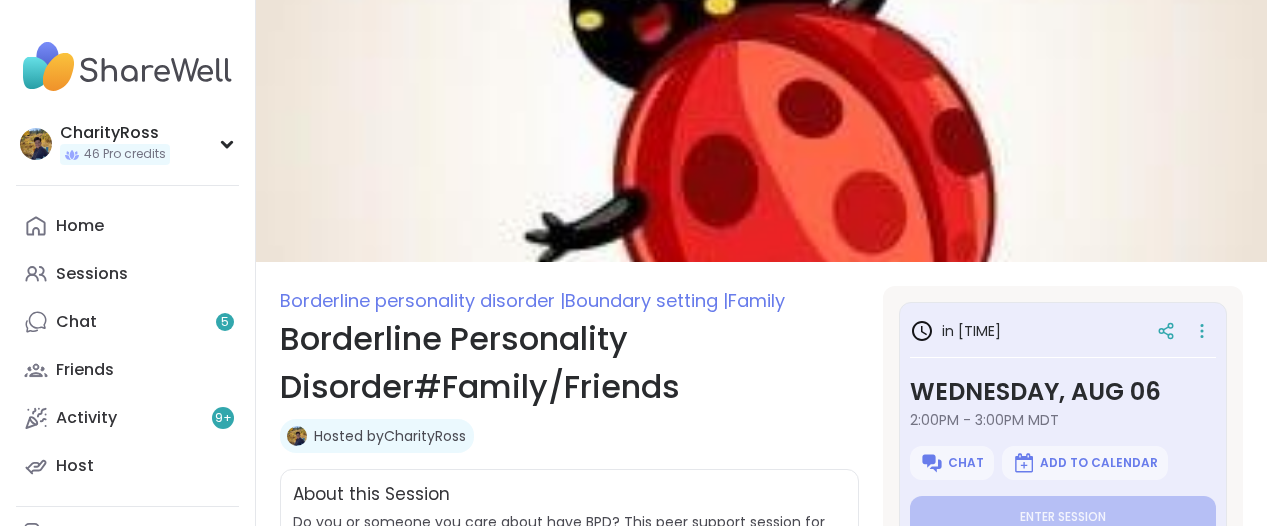 scroll, scrollTop: 375, scrollLeft: 0, axis: vertical 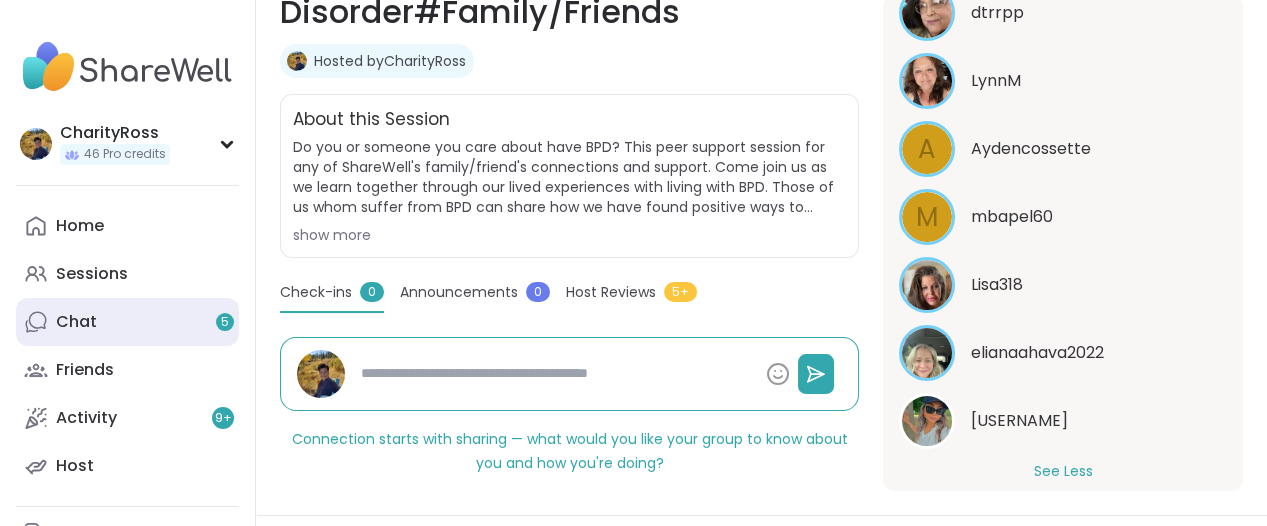 click on "Chat 5" at bounding box center (76, 322) 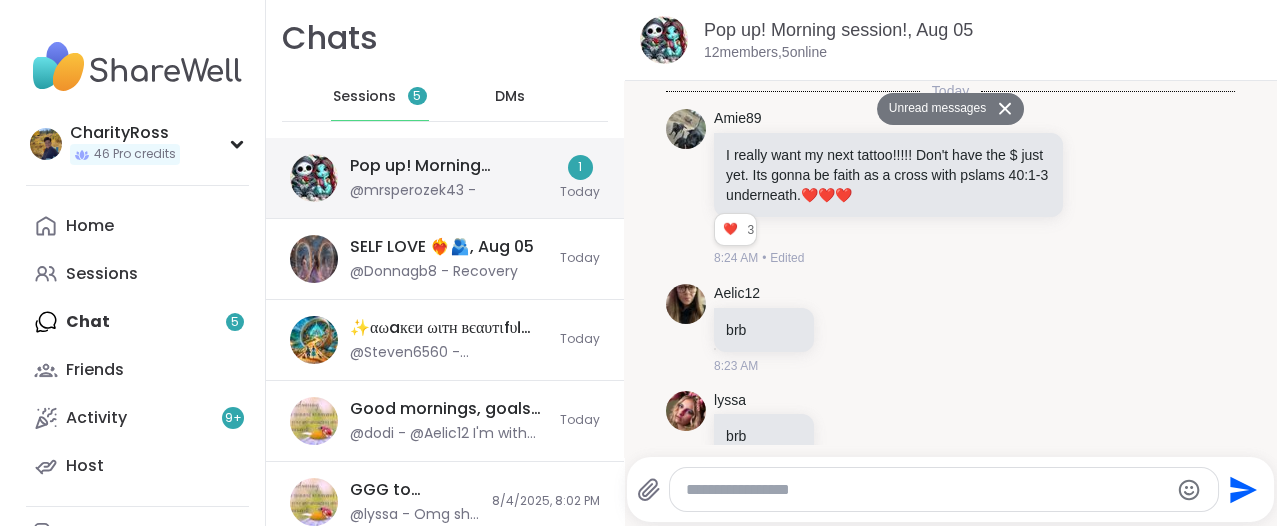 scroll, scrollTop: 0, scrollLeft: 0, axis: both 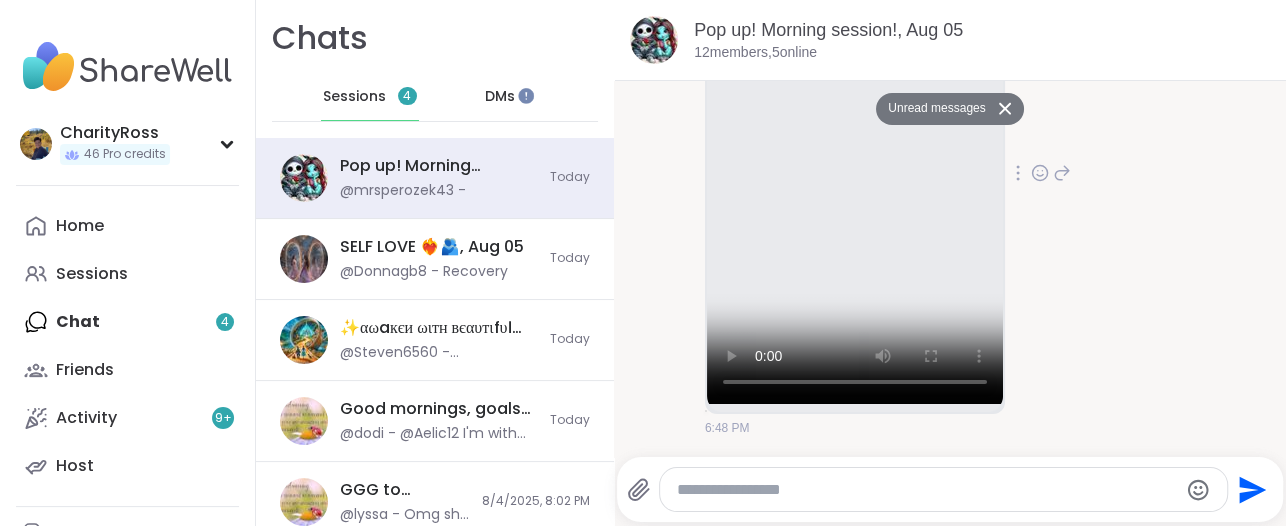 click 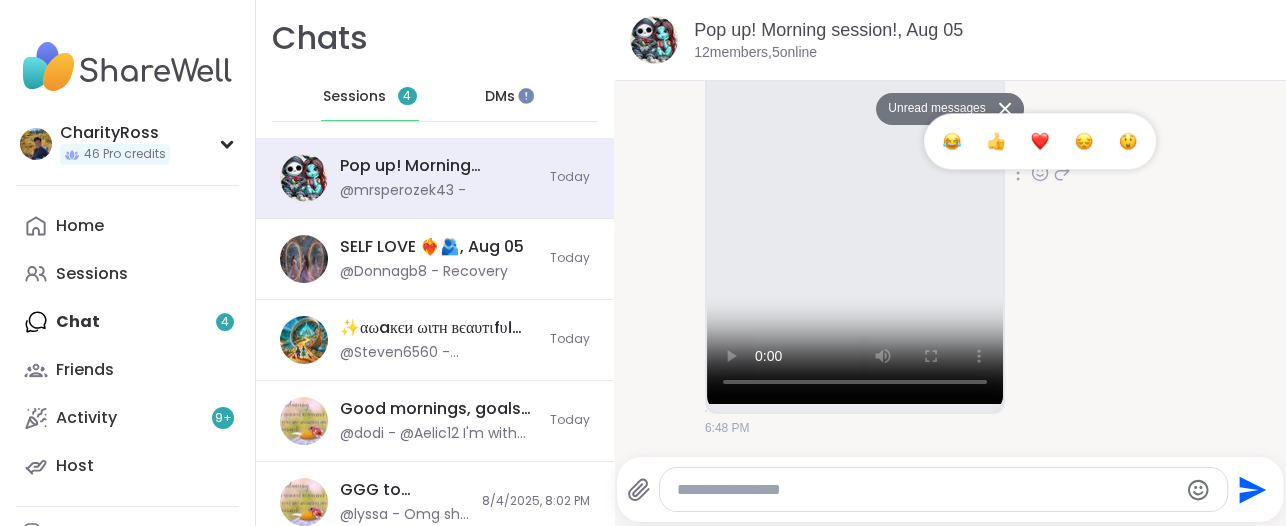 click at bounding box center (1040, 141) 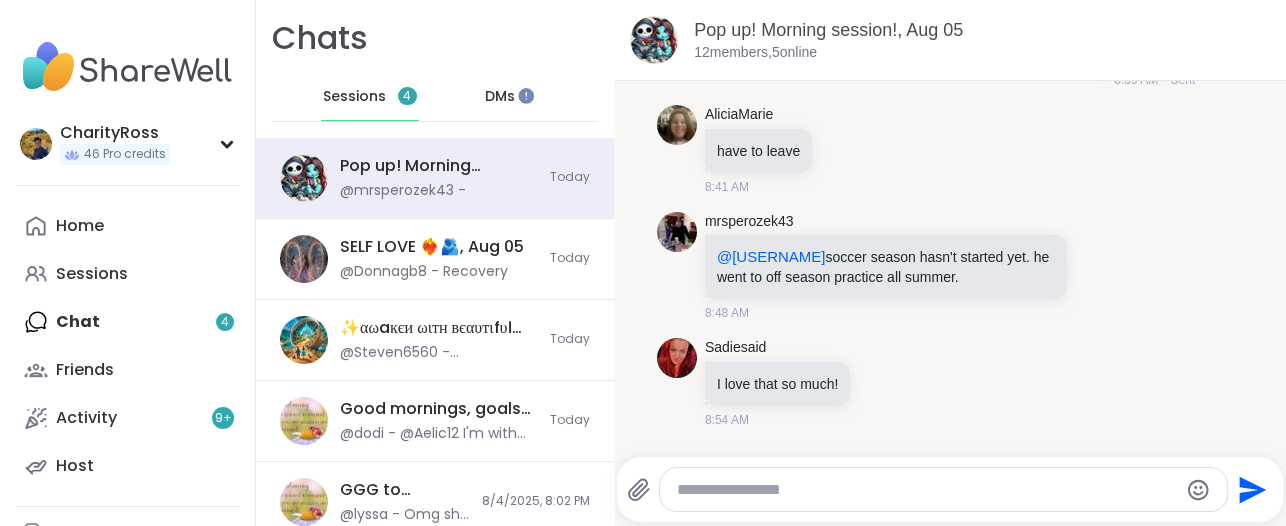 scroll, scrollTop: 624, scrollLeft: 0, axis: vertical 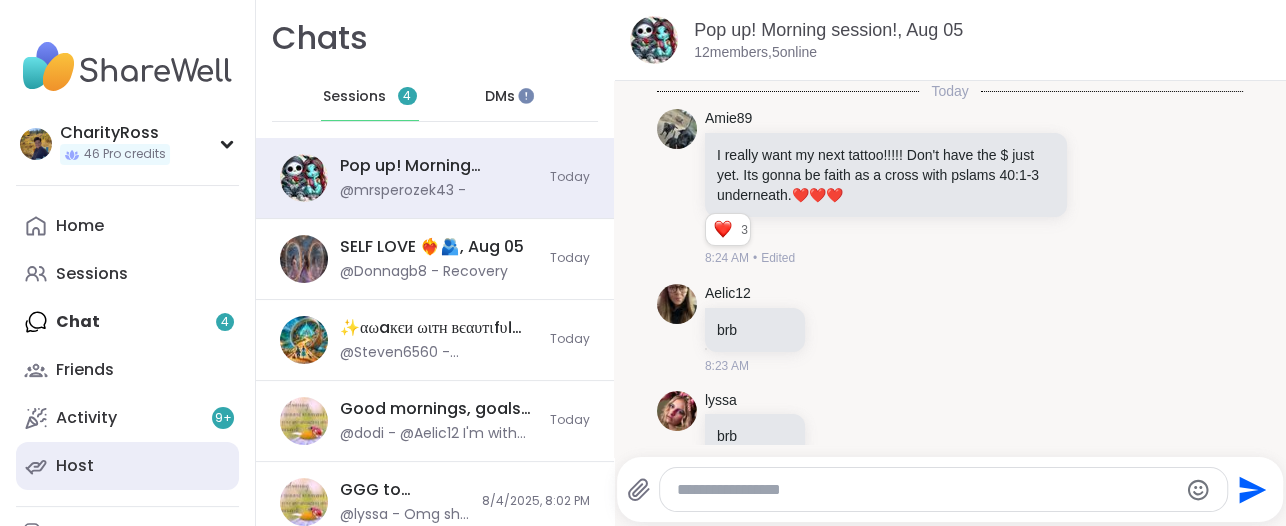click on "Host" at bounding box center (127, 466) 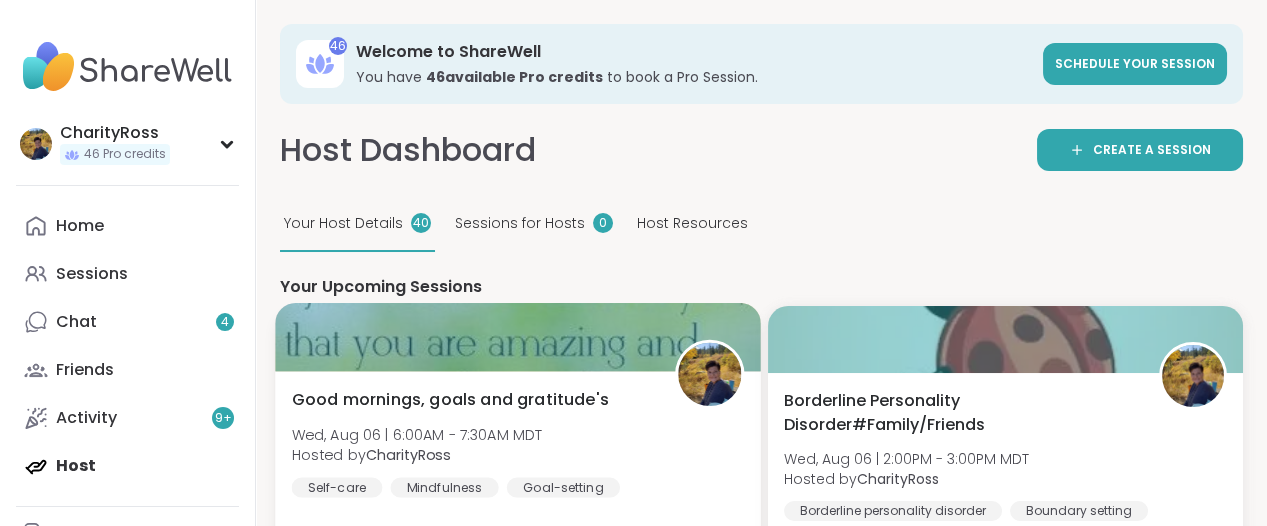 scroll, scrollTop: 0, scrollLeft: 0, axis: both 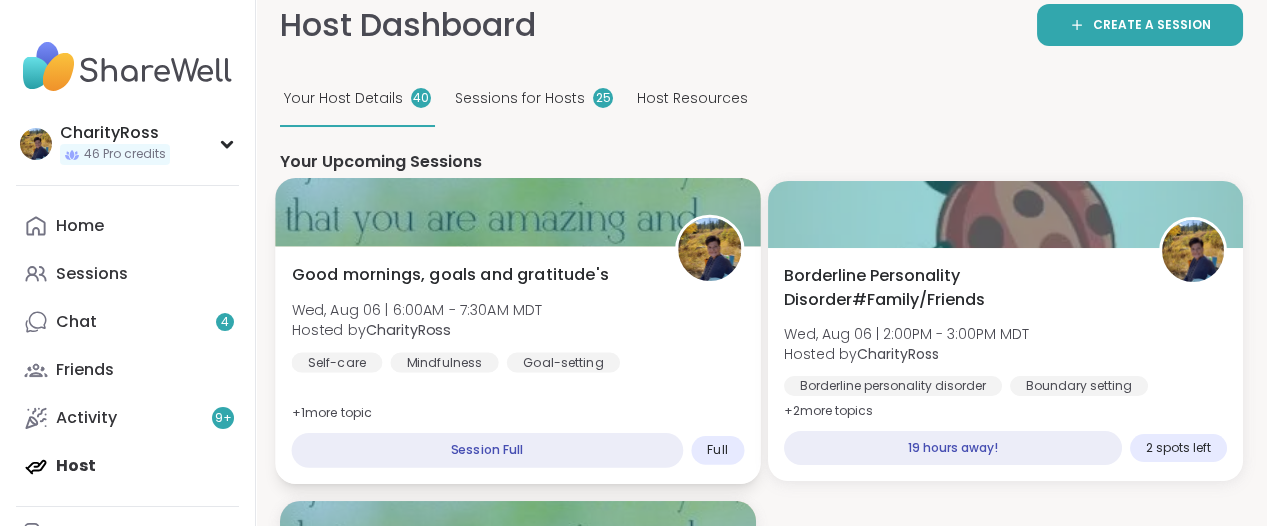 click on "Good mornings, goals and gratitude's Wed, Aug 06 | 6:00AM - 7:30AM MDT Hosted by  CharityRoss Self-care Mindfulness Goal-setting + 1  more topic Session Full Full" at bounding box center (517, 366) 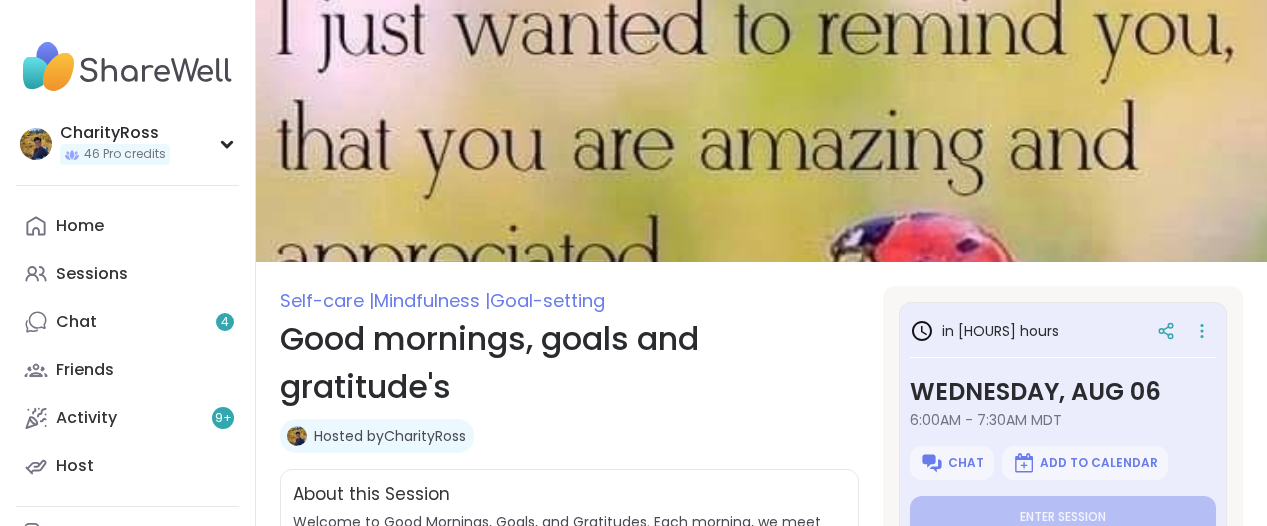 scroll, scrollTop: 0, scrollLeft: 0, axis: both 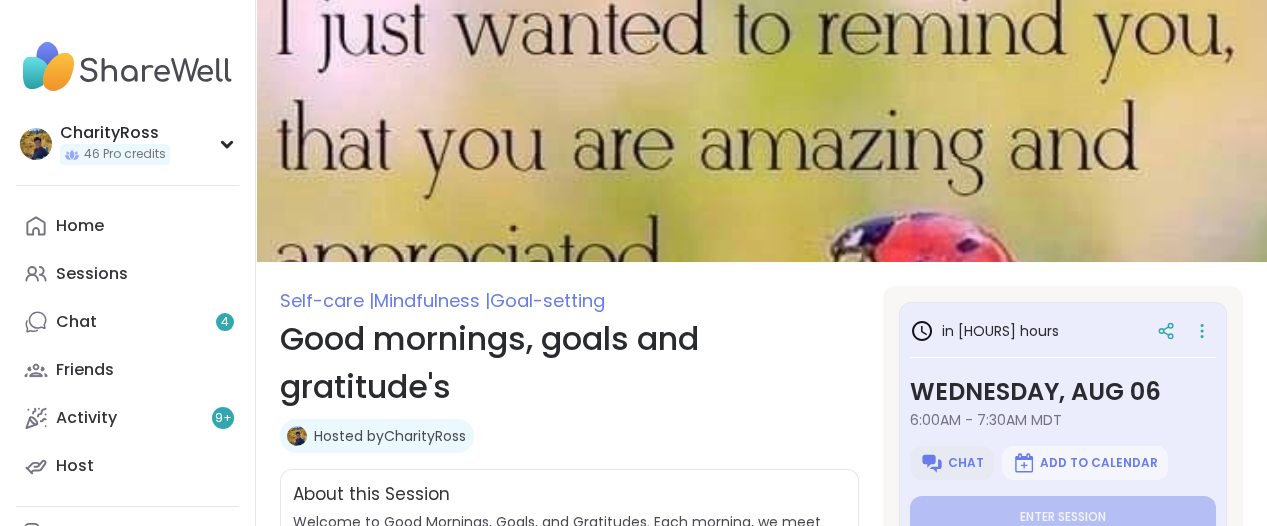 click on "Chat" at bounding box center (966, 463) 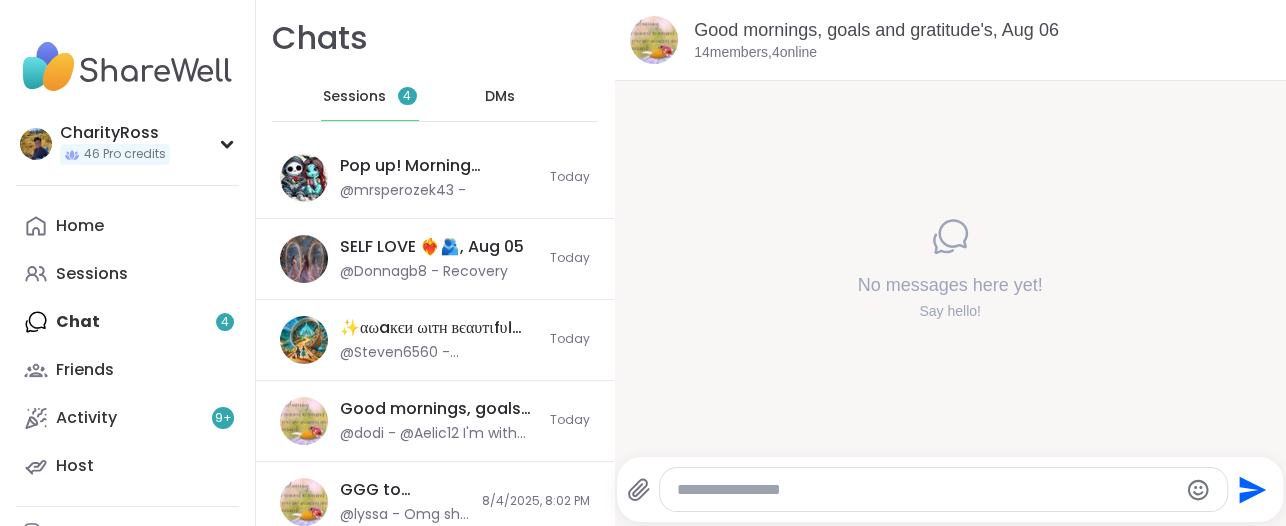 scroll, scrollTop: 0, scrollLeft: 0, axis: both 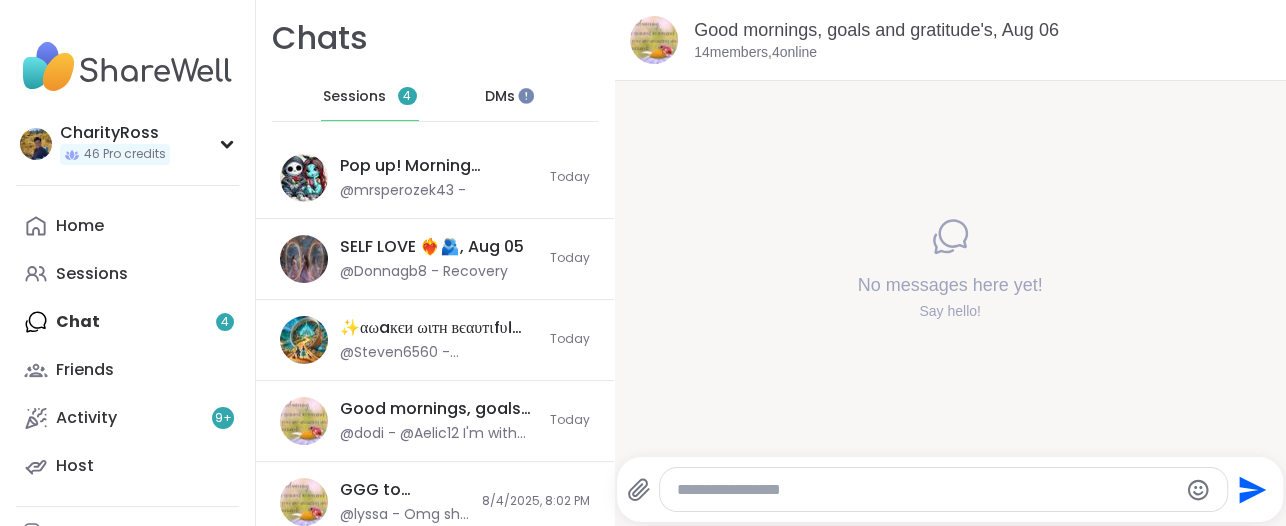 click at bounding box center [926, 490] 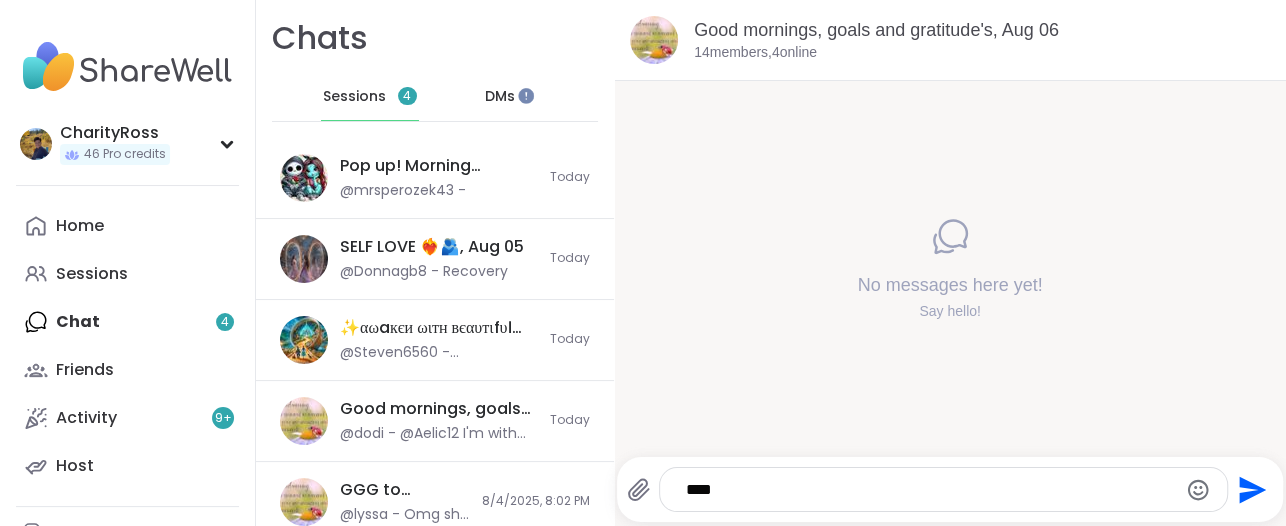 type on "*****" 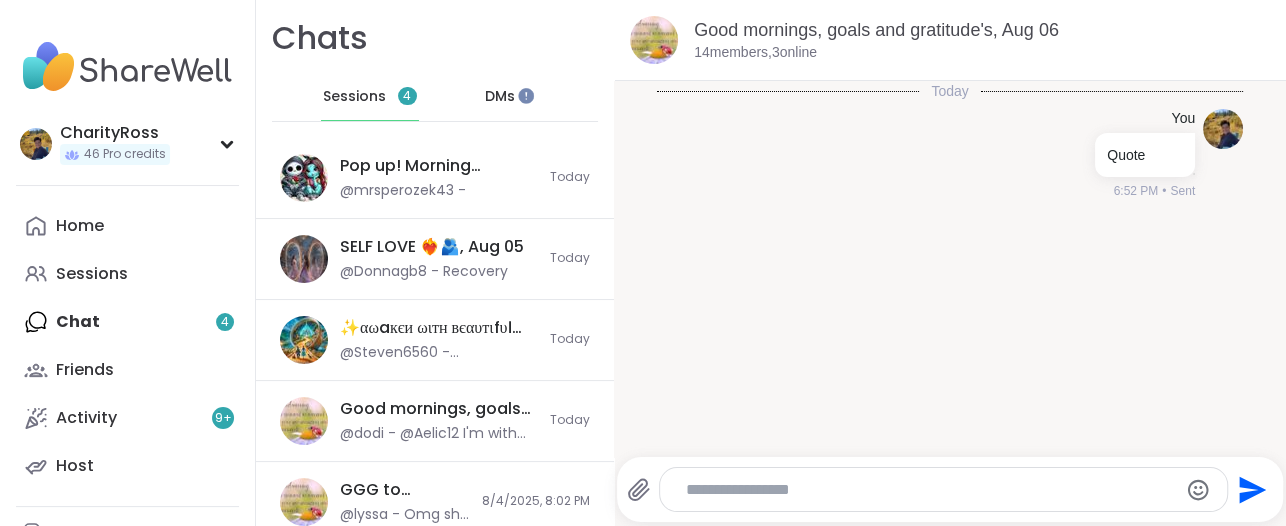 click at bounding box center (927, 490) 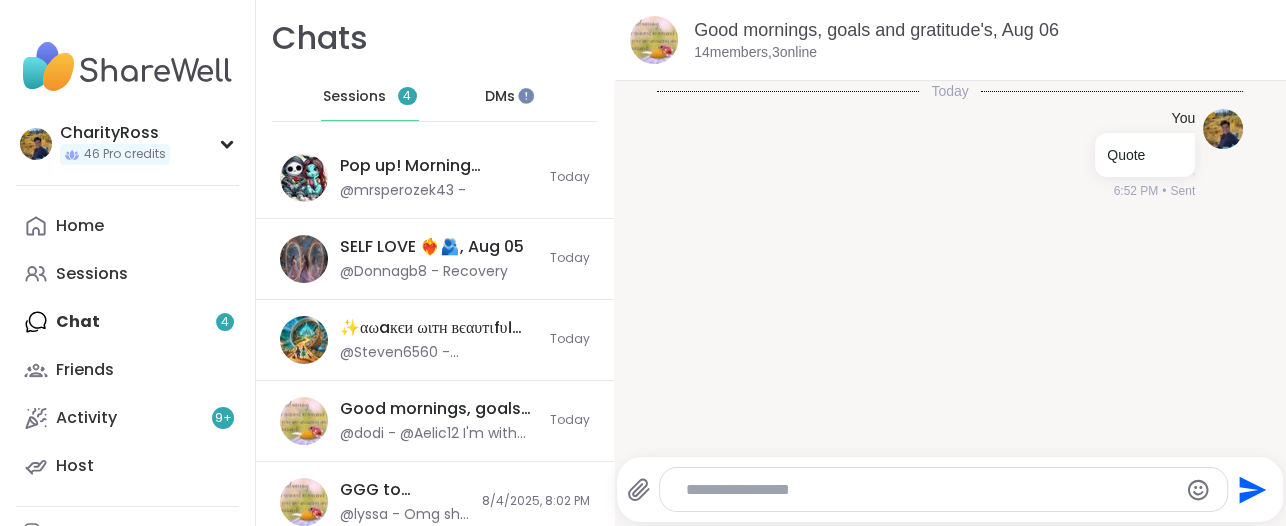 paste on "**********" 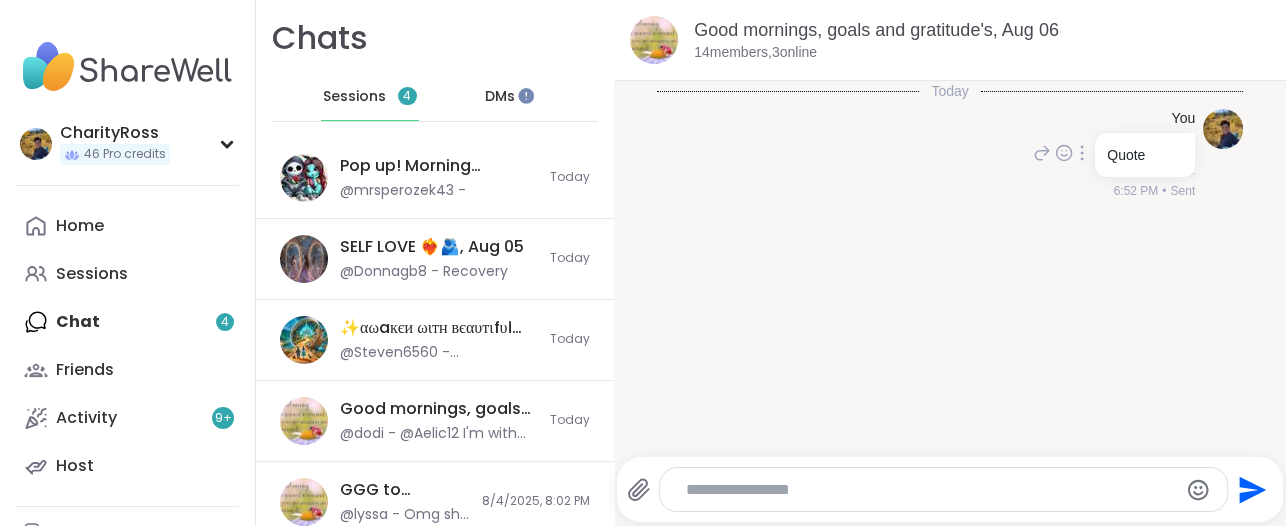 type on "**********" 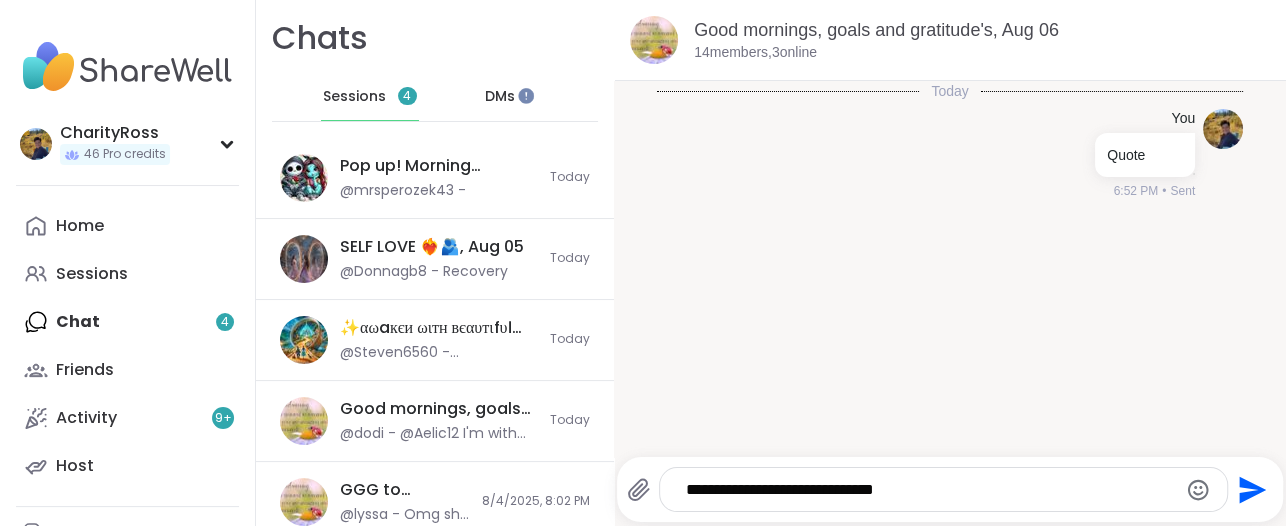 click 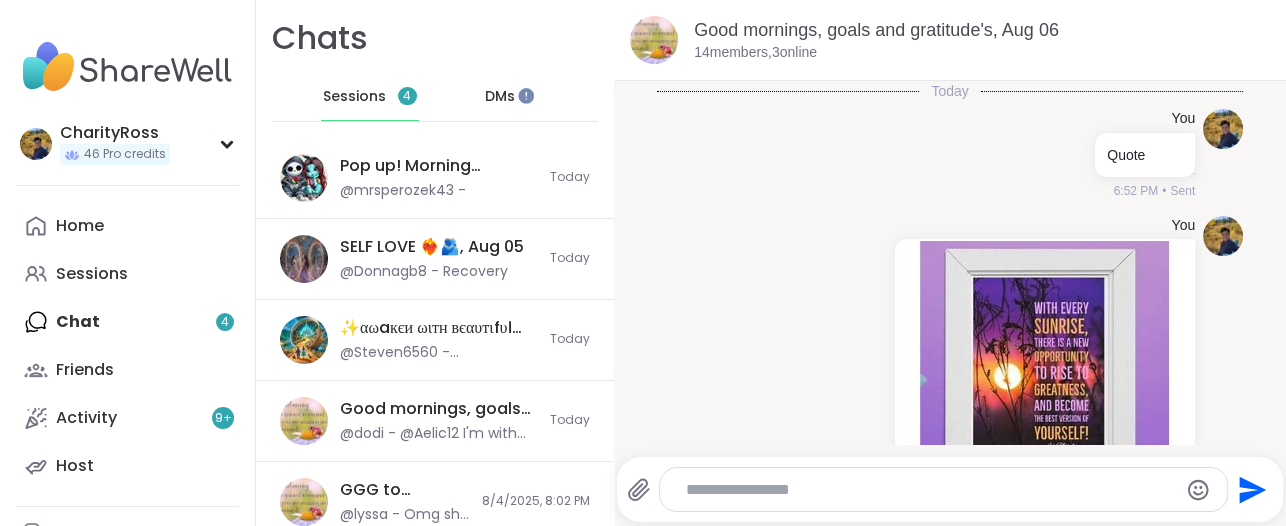 click at bounding box center (927, 490) 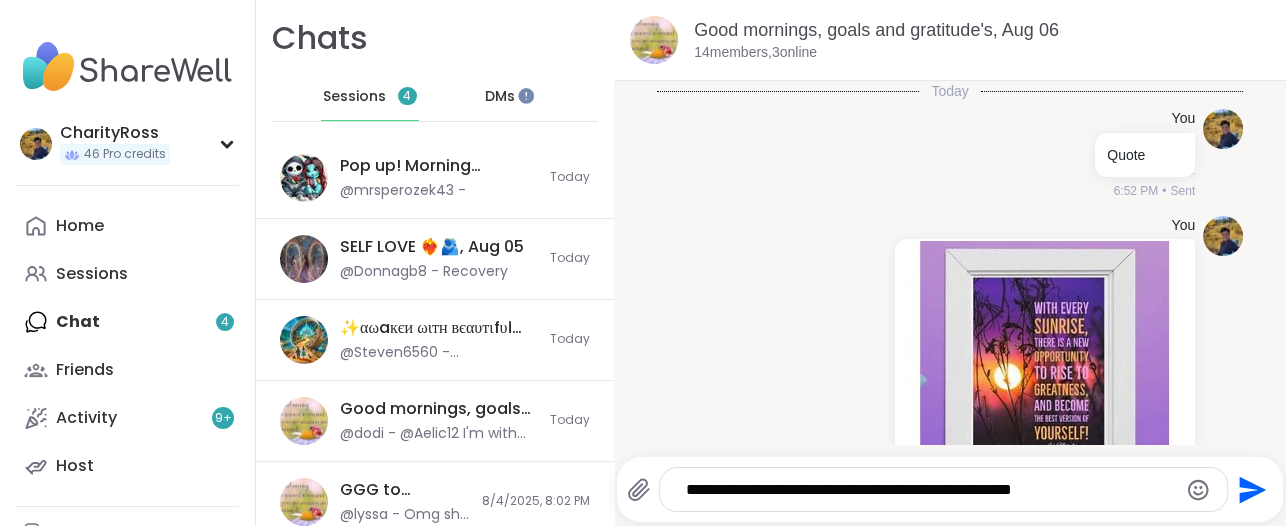 click on "**********" at bounding box center (927, 490) 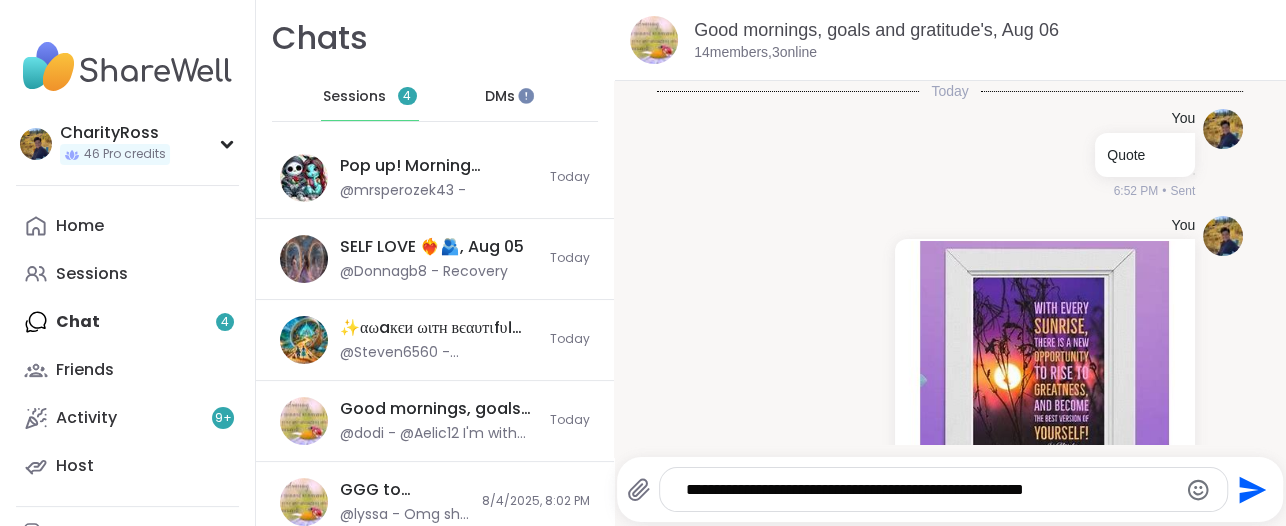 click on "**********" at bounding box center (927, 490) 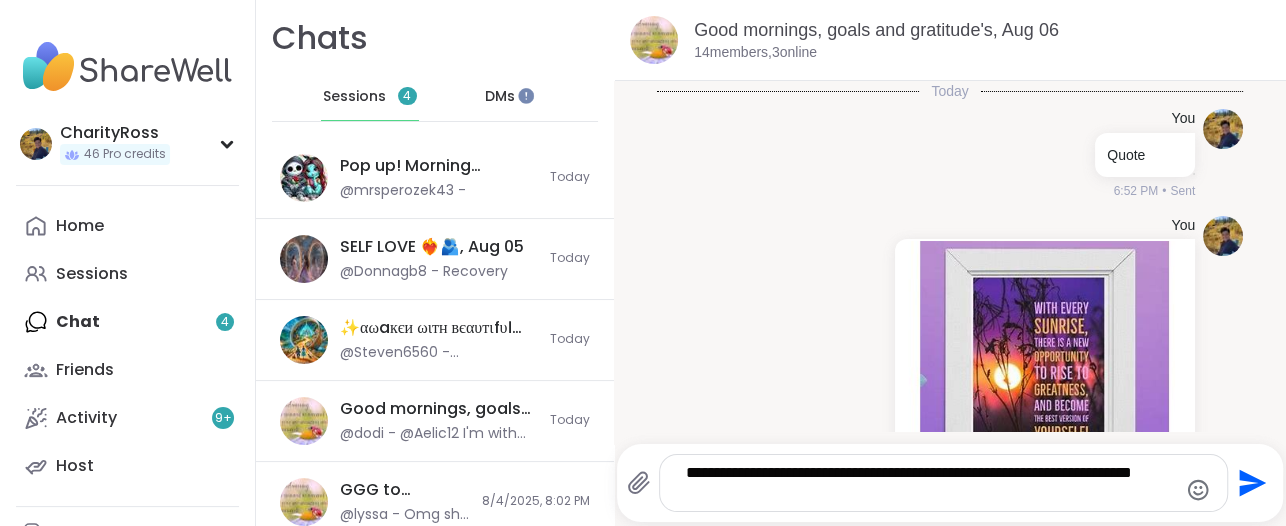 type on "**********" 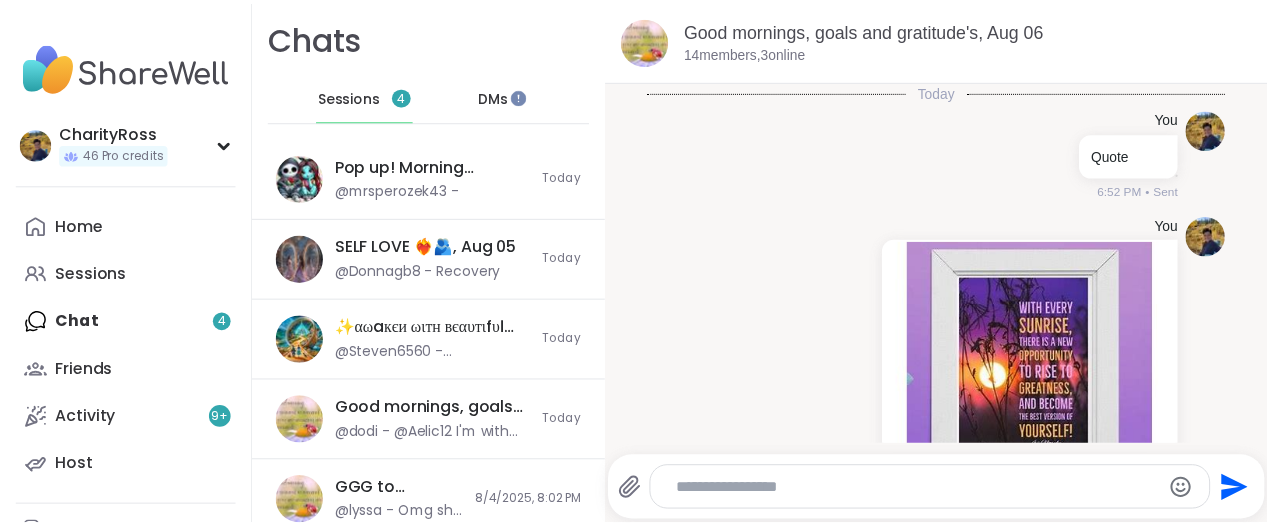 scroll, scrollTop: 341, scrollLeft: 0, axis: vertical 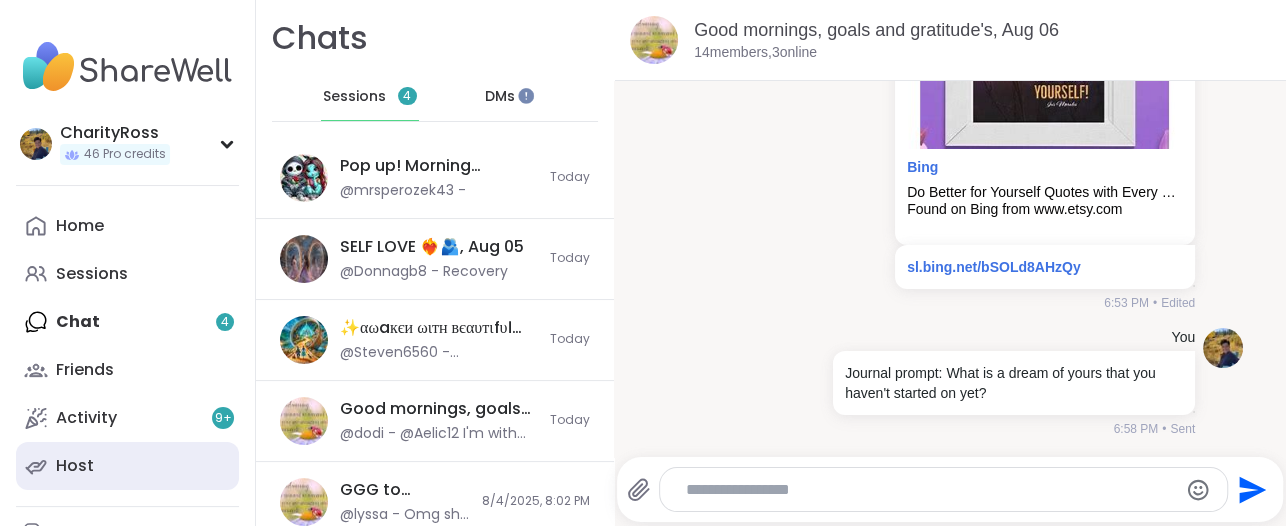 click on "Host" at bounding box center [127, 466] 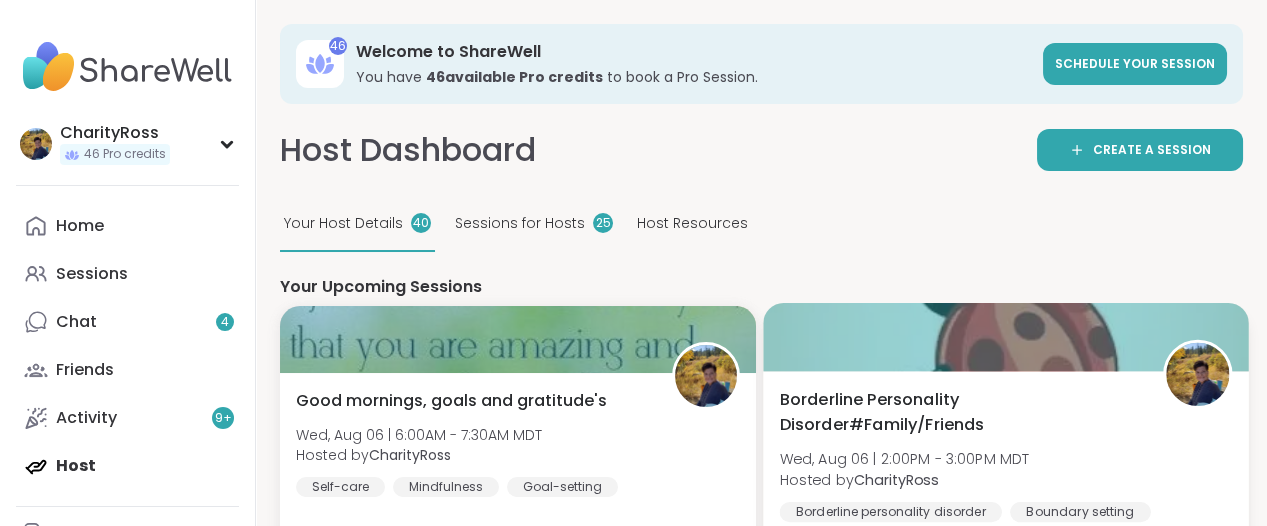 click on "Borderline Personality Disorder#Family/Friends" at bounding box center [959, 412] 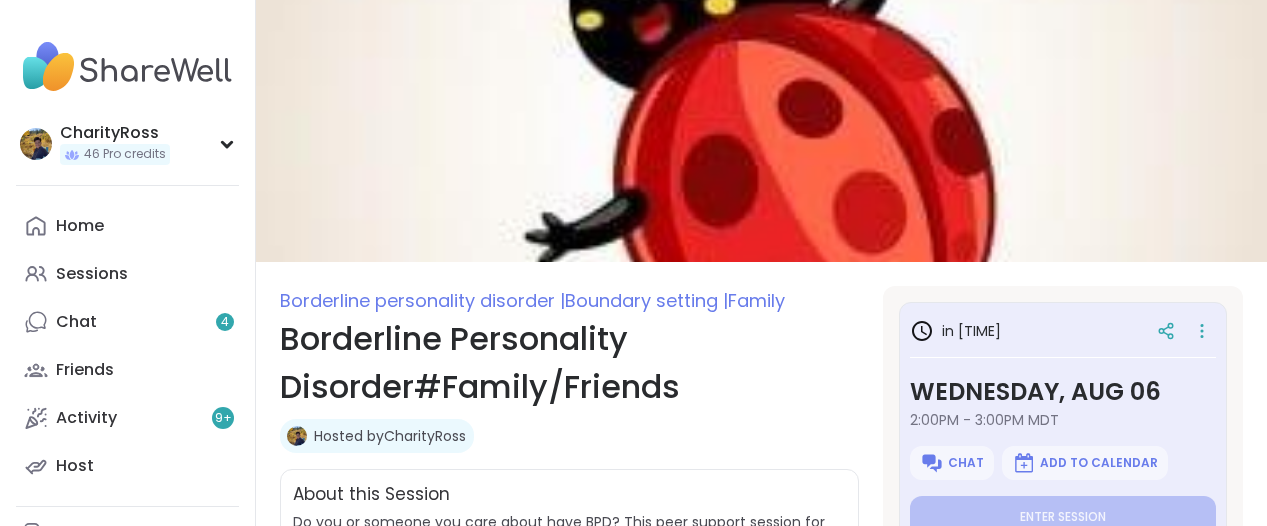 scroll, scrollTop: 0, scrollLeft: 0, axis: both 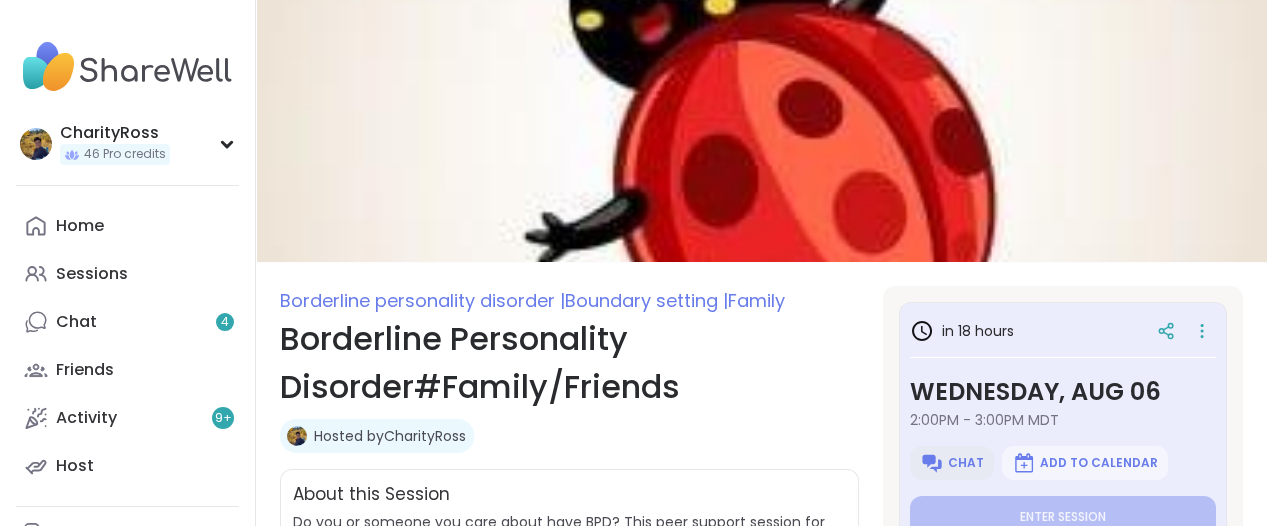 click on "Chat" at bounding box center (966, 463) 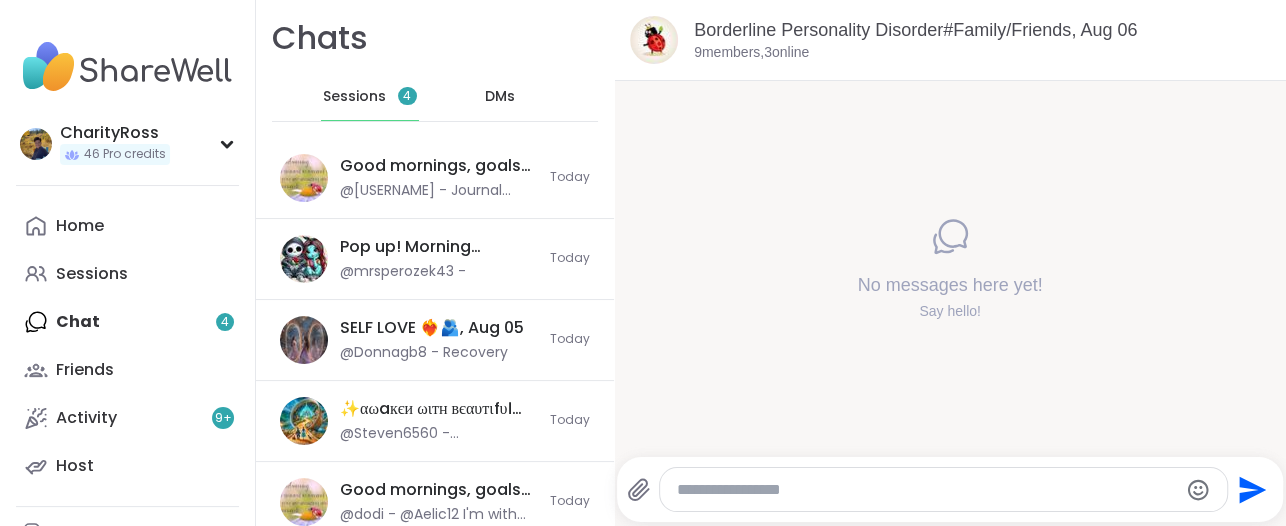 click 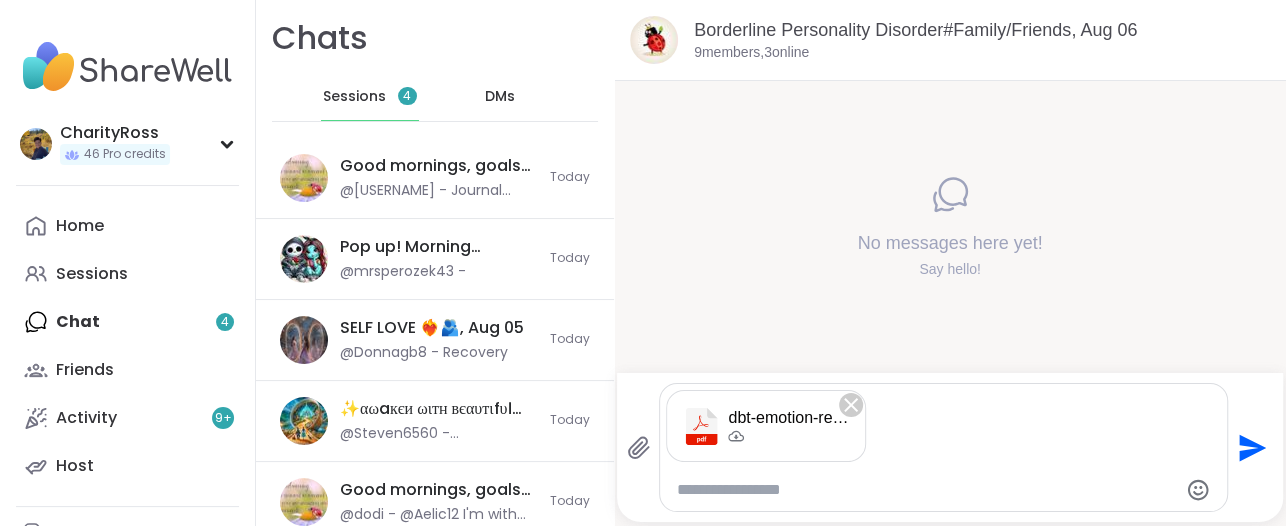 click 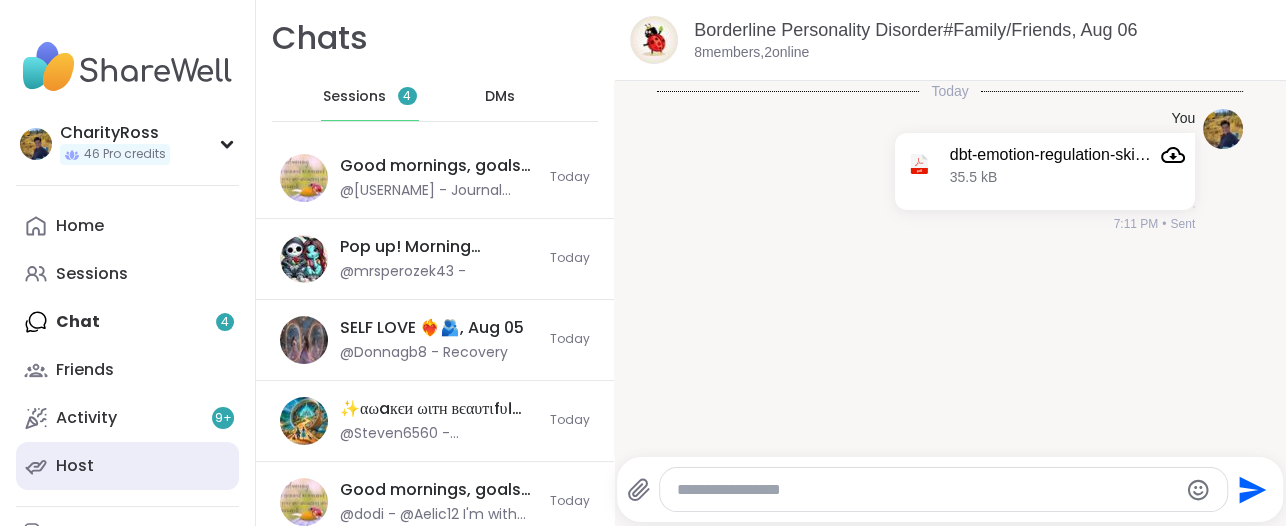 click on "Host" at bounding box center [127, 466] 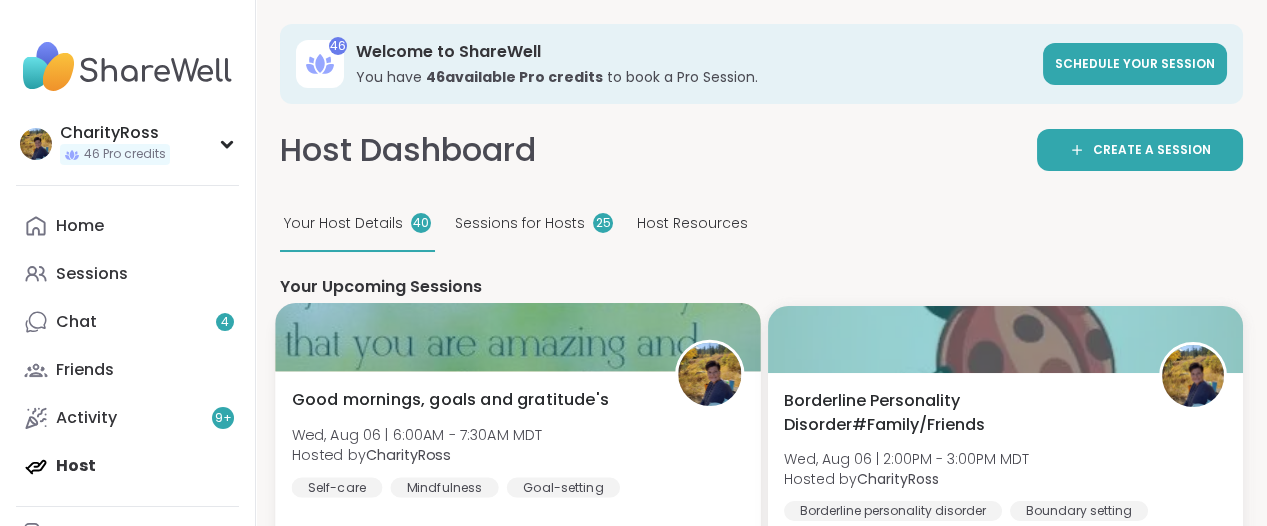 scroll, scrollTop: 250, scrollLeft: 0, axis: vertical 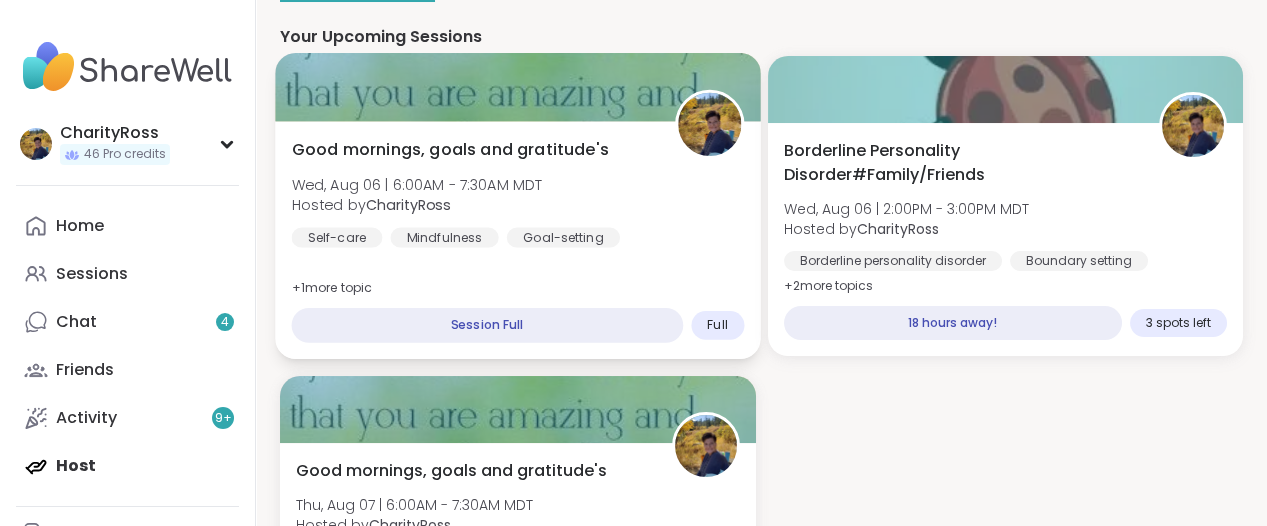 click on "Good mornings, goals and gratitude's Wed, Aug 06 | 6:00AM - 7:30AM MDT Hosted by  CharityRoss Self-care Mindfulness Goal-setting + 1  more topic Session Full Full" at bounding box center (517, 241) 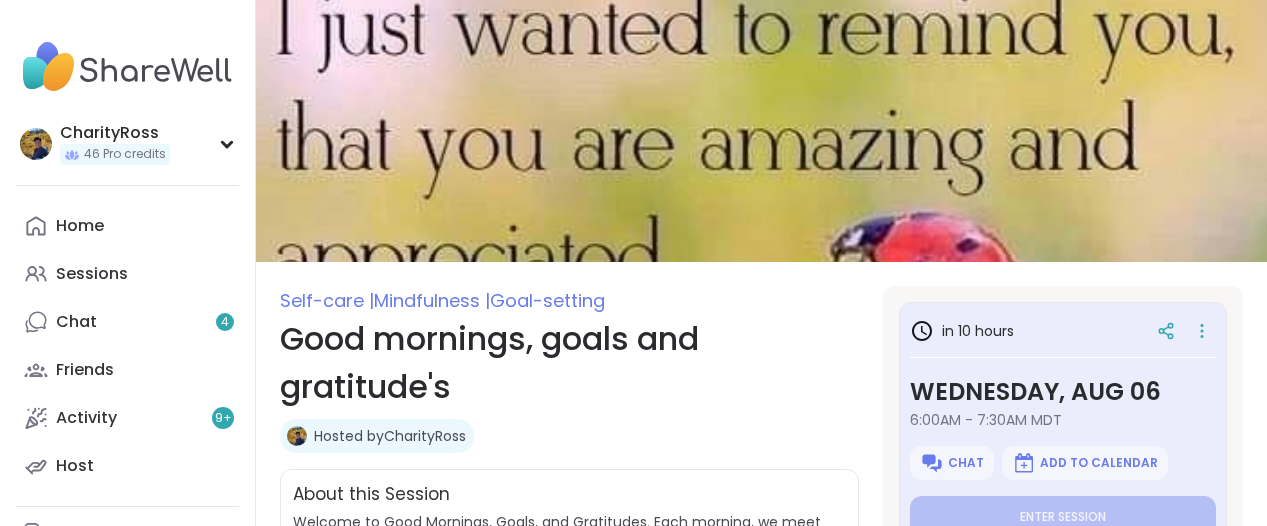 scroll, scrollTop: 0, scrollLeft: 0, axis: both 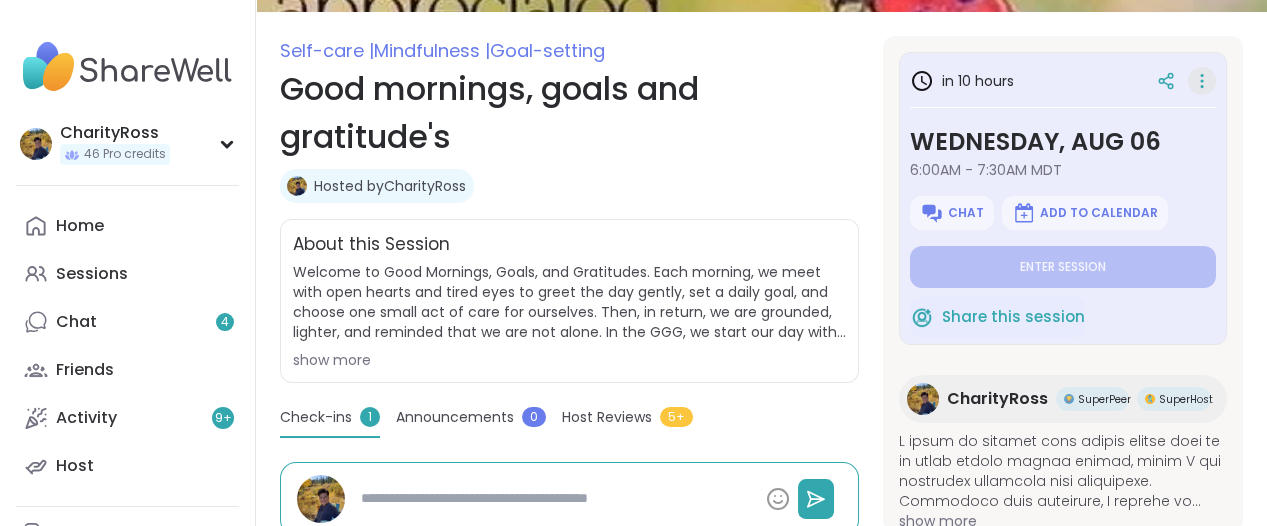 click 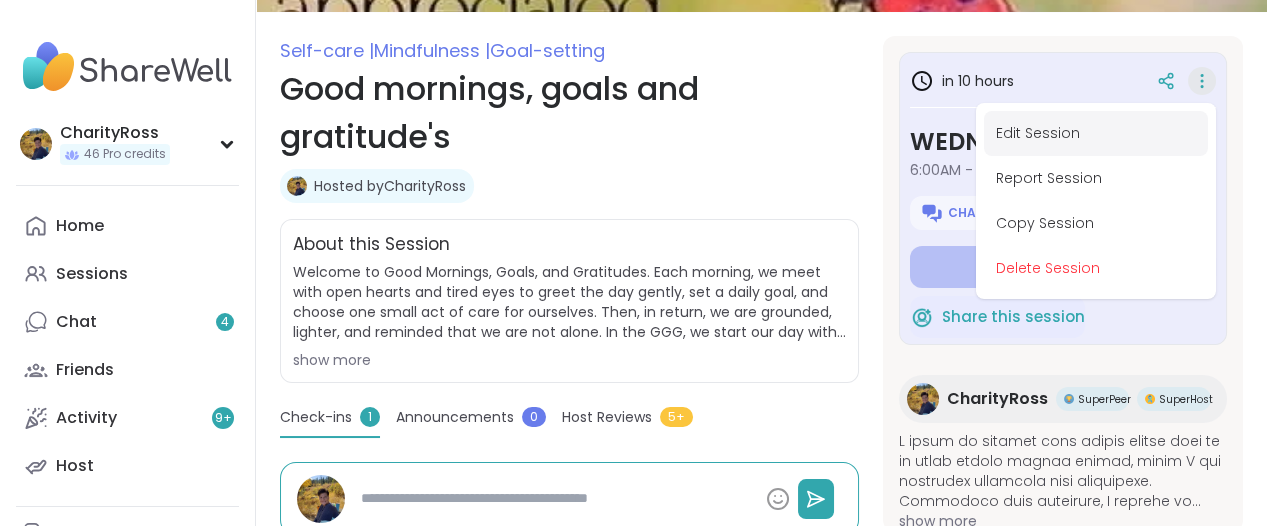 click on "Edit Session" at bounding box center (1096, 133) 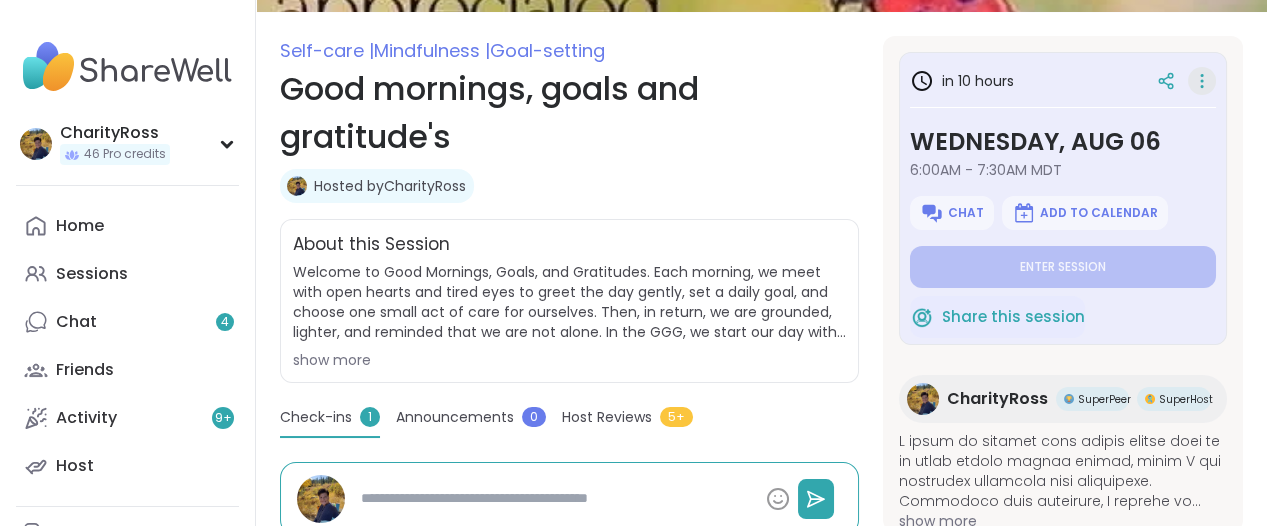 type on "*" 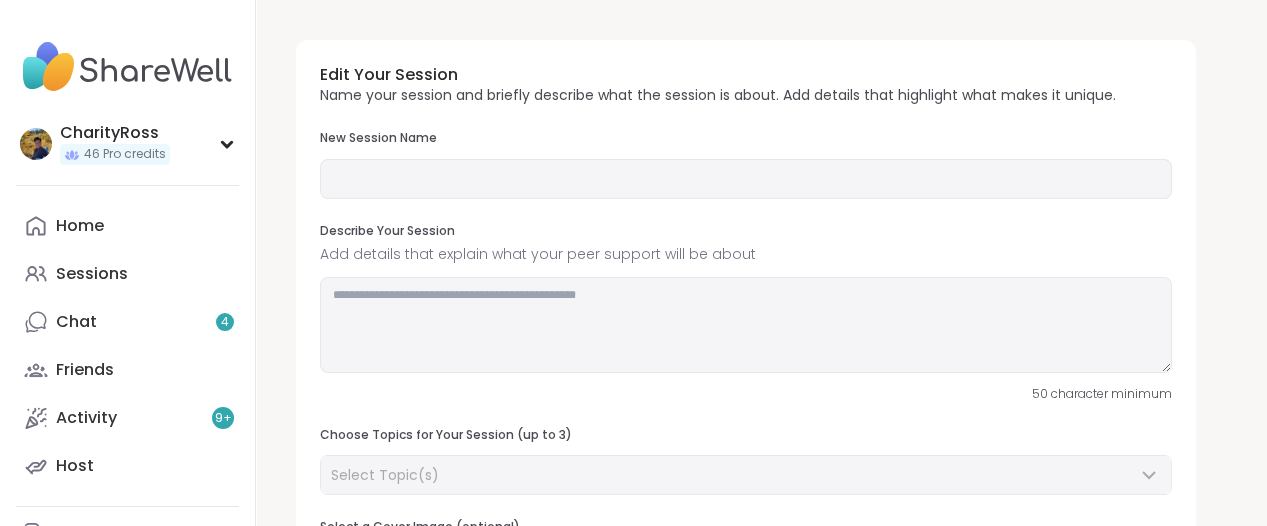 type on "**********" 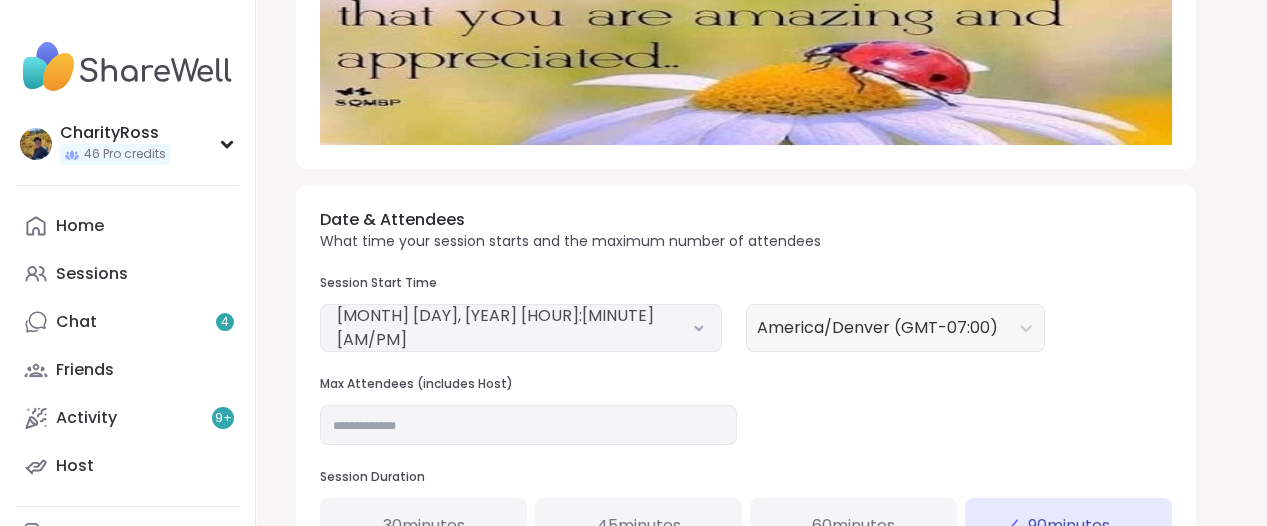 scroll, scrollTop: 625, scrollLeft: 0, axis: vertical 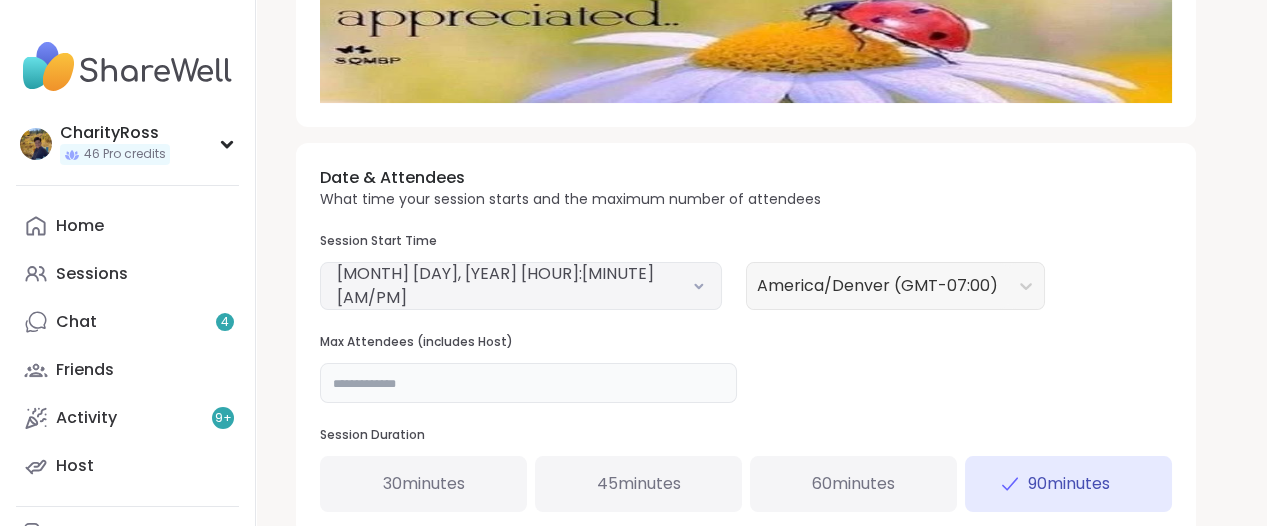click on "**" at bounding box center (528, 383) 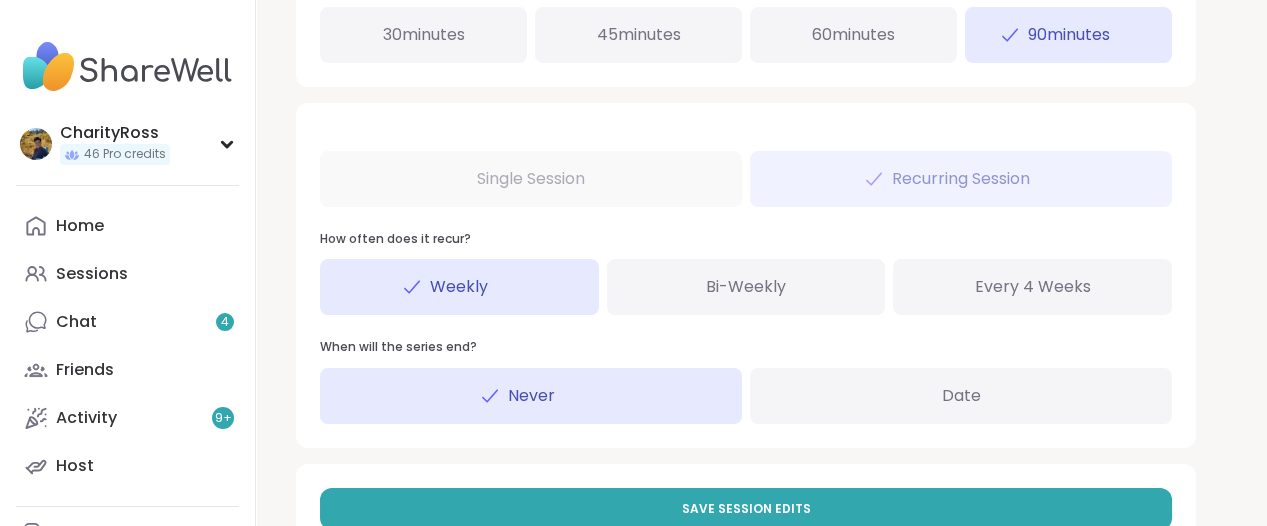 scroll, scrollTop: 1137, scrollLeft: 0, axis: vertical 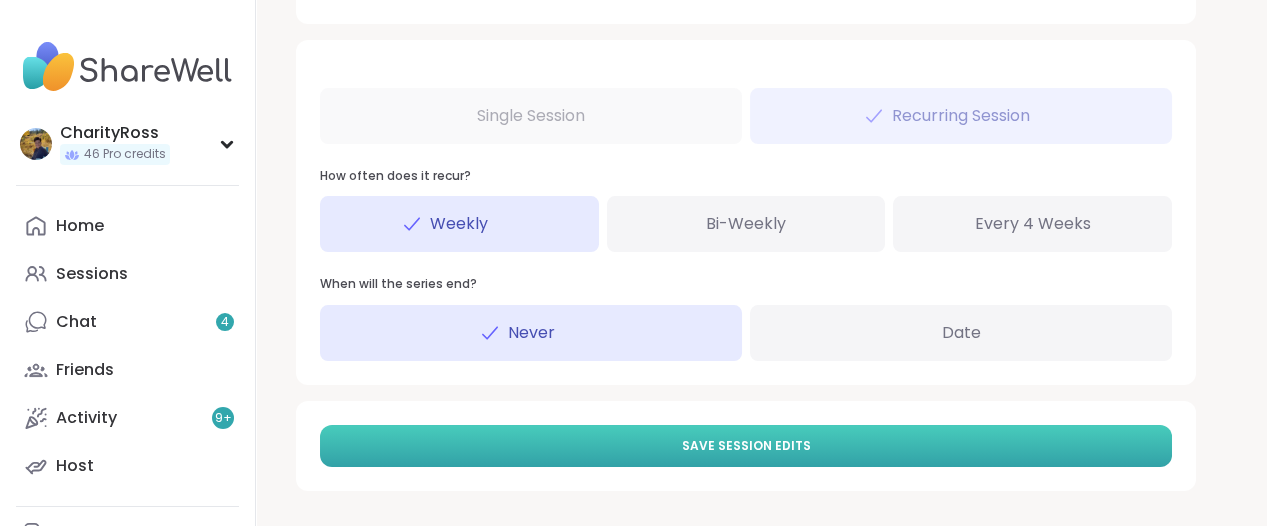 type on "**" 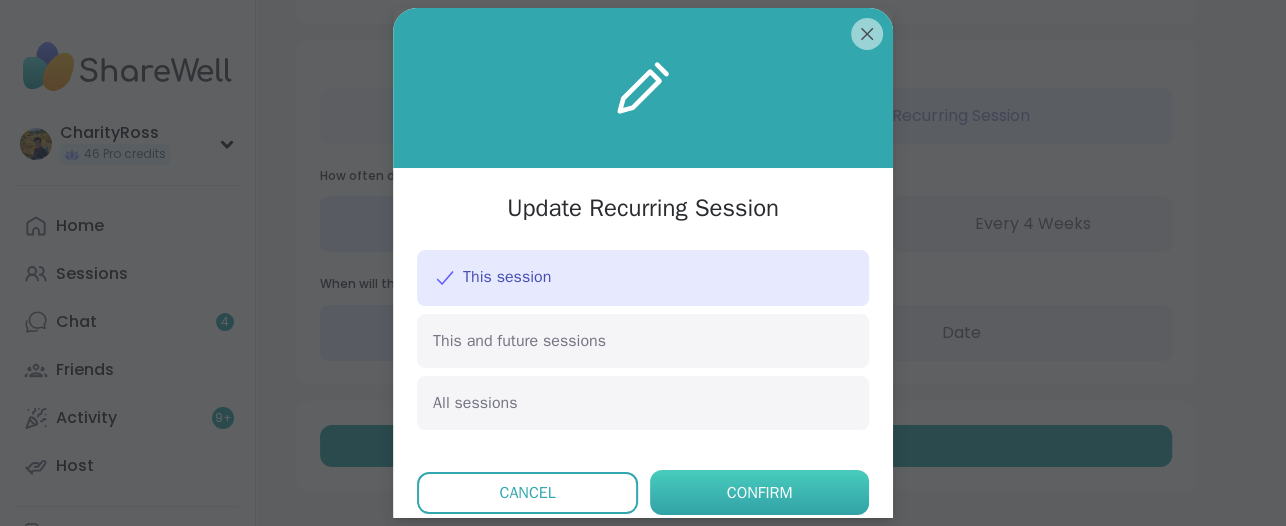 click on "Confirm" at bounding box center (760, 493) 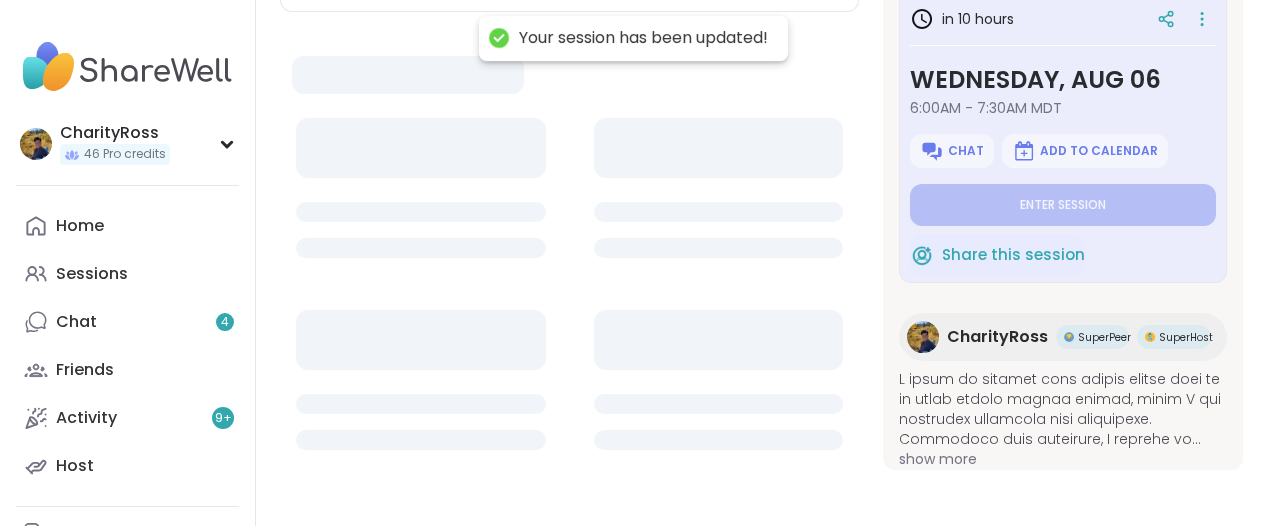 scroll, scrollTop: 0, scrollLeft: 0, axis: both 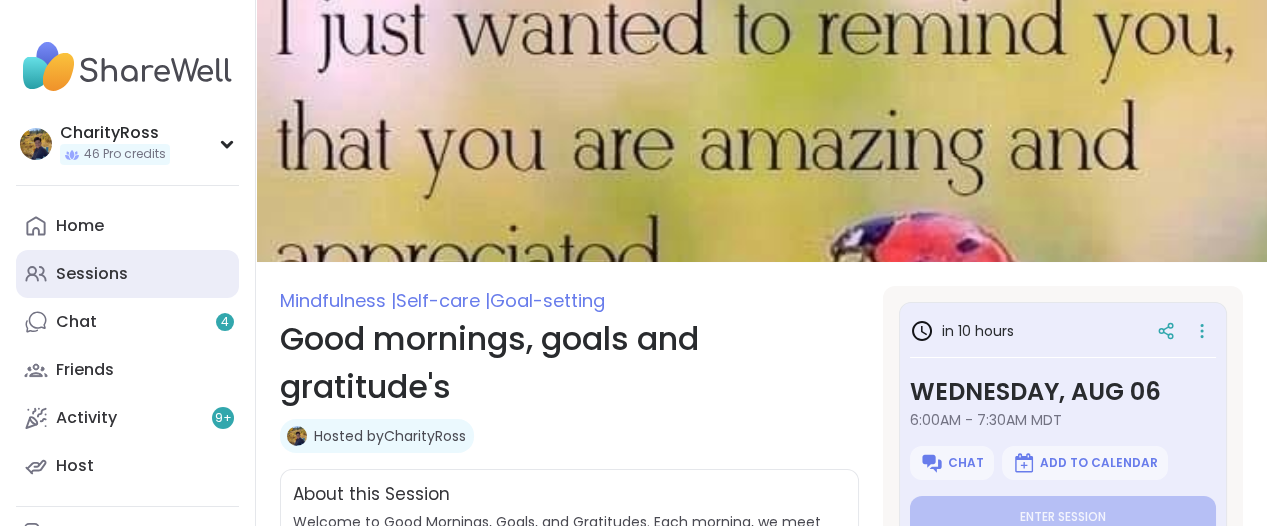 click on "Sessions" at bounding box center [92, 274] 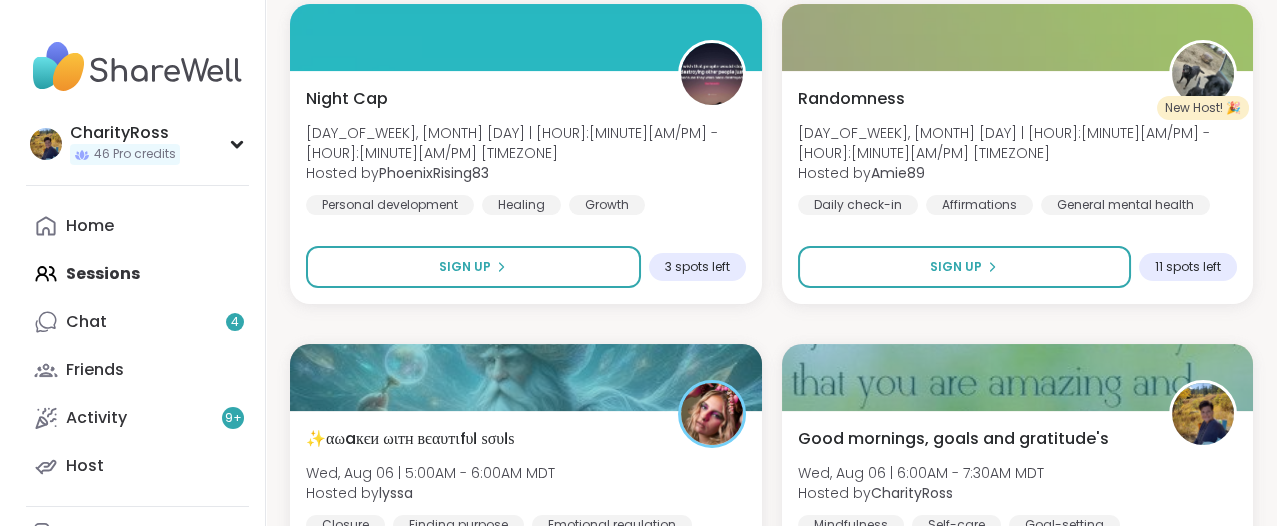 scroll, scrollTop: 1000, scrollLeft: 0, axis: vertical 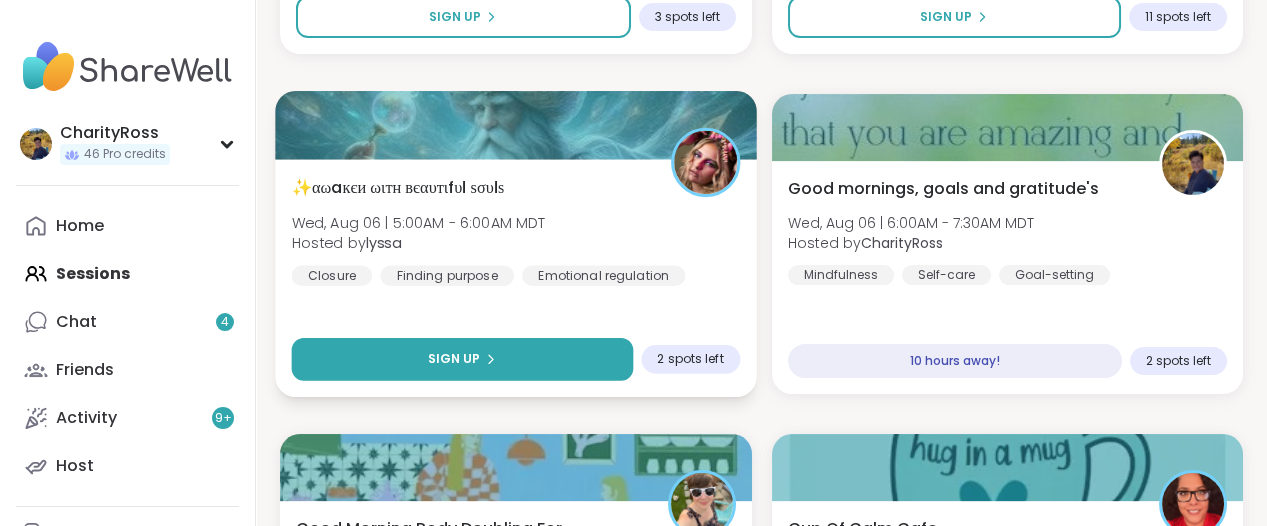 click on "Sign Up" at bounding box center [462, 359] 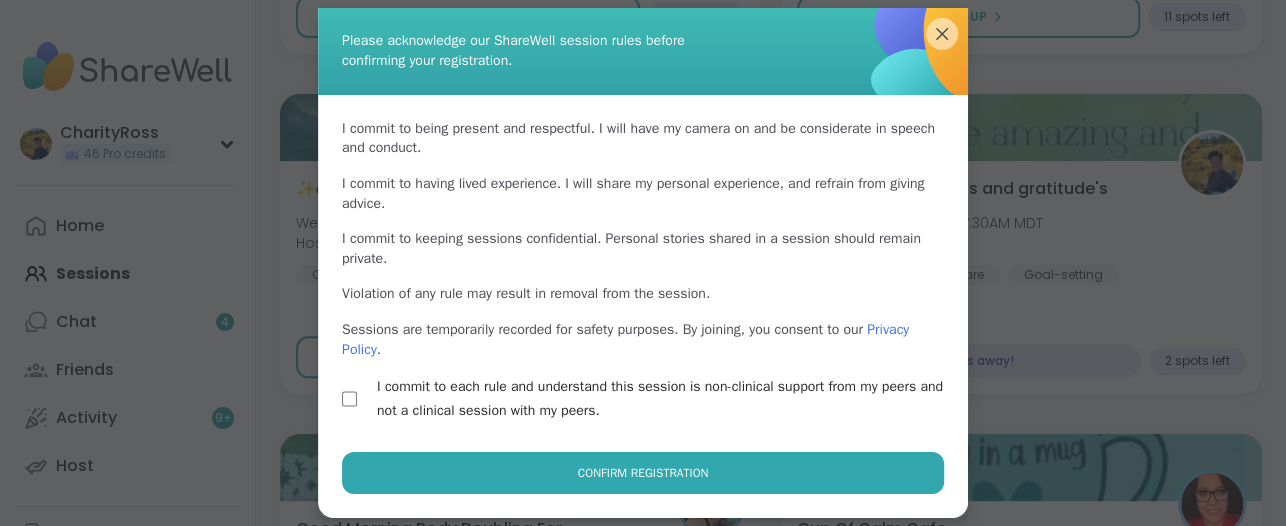 click on "Confirm Registration" at bounding box center (643, 473) 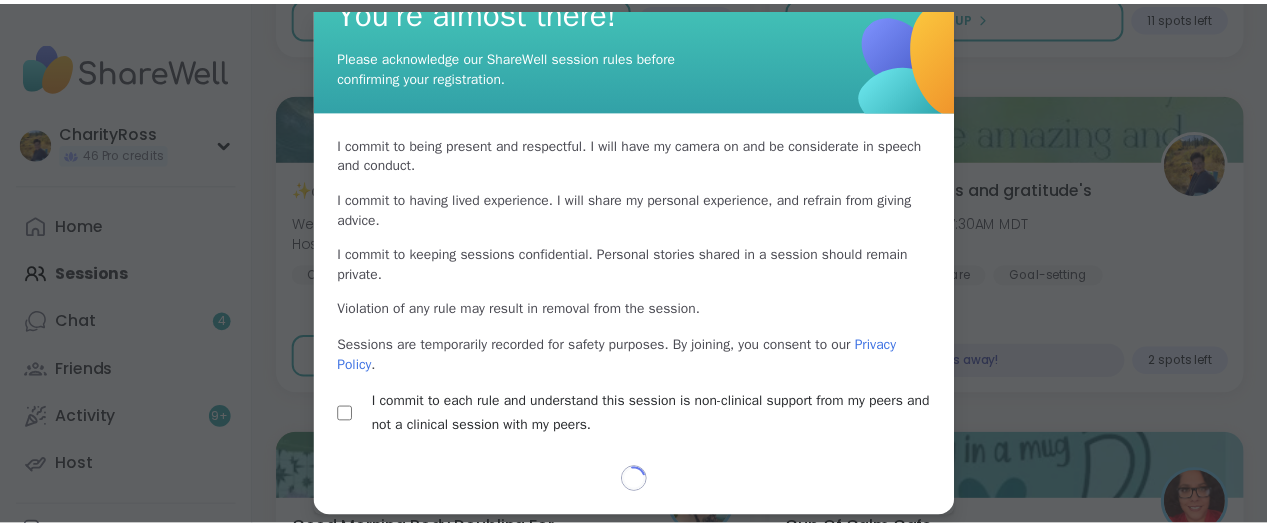 scroll, scrollTop: 41, scrollLeft: 0, axis: vertical 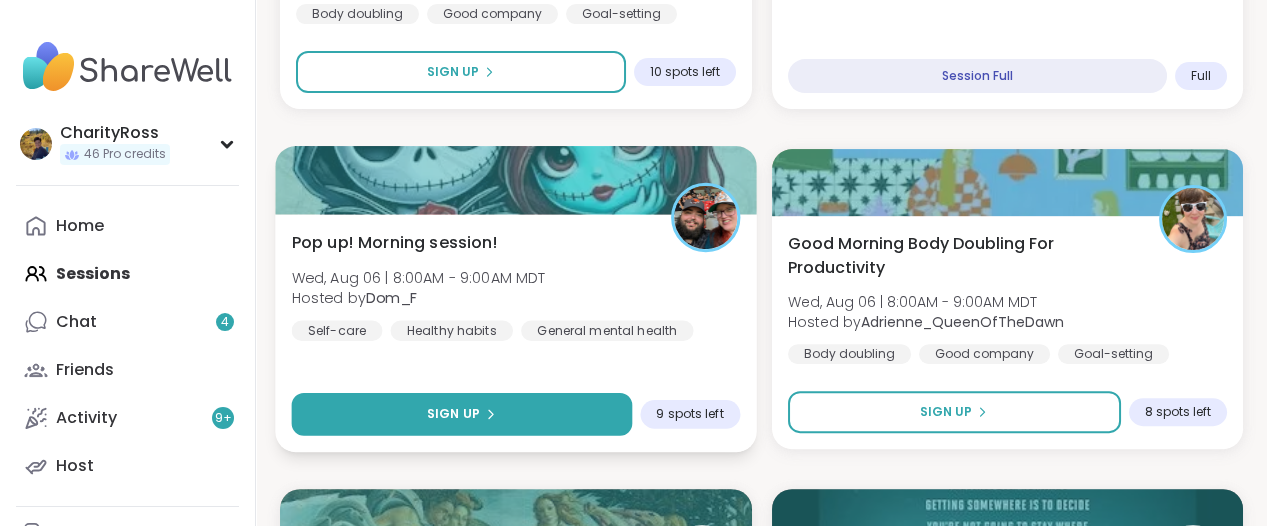 click on "Sign Up" at bounding box center (462, 414) 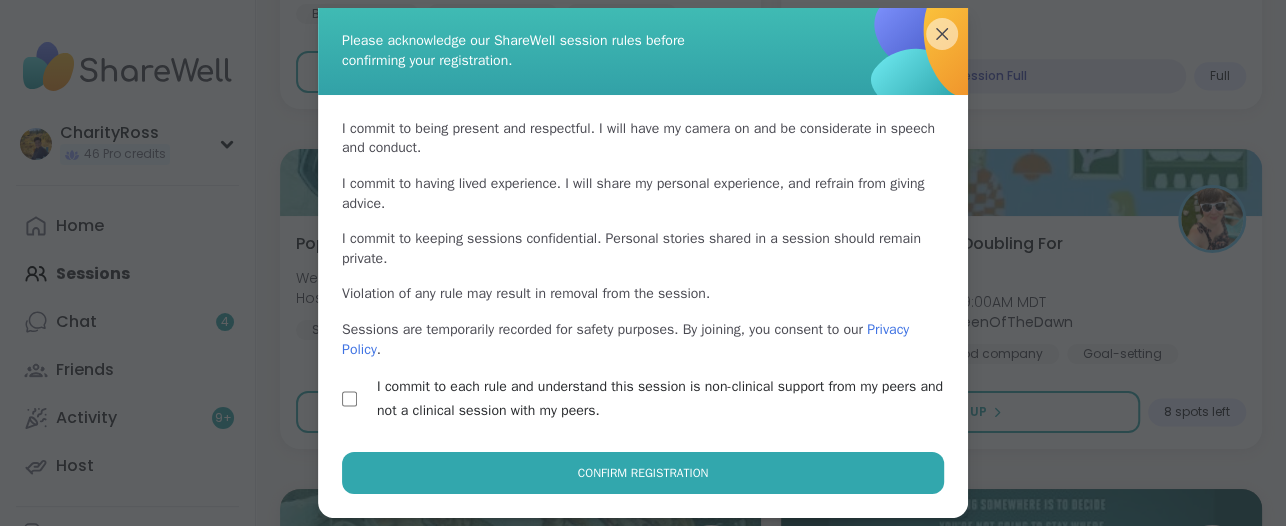 click on "Confirm Registration" at bounding box center [643, 473] 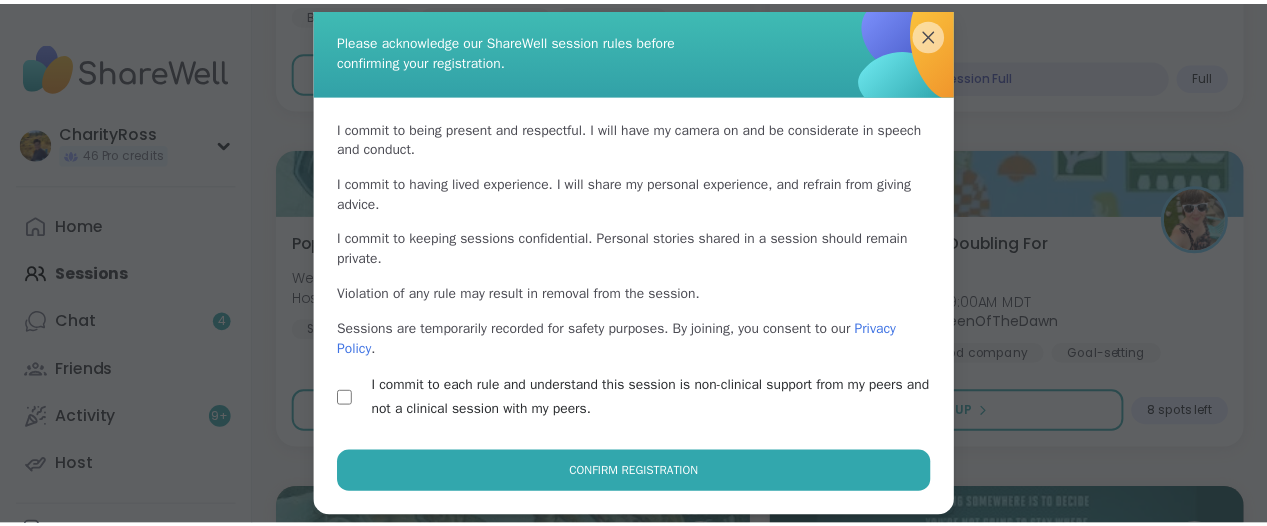 scroll, scrollTop: 41, scrollLeft: 0, axis: vertical 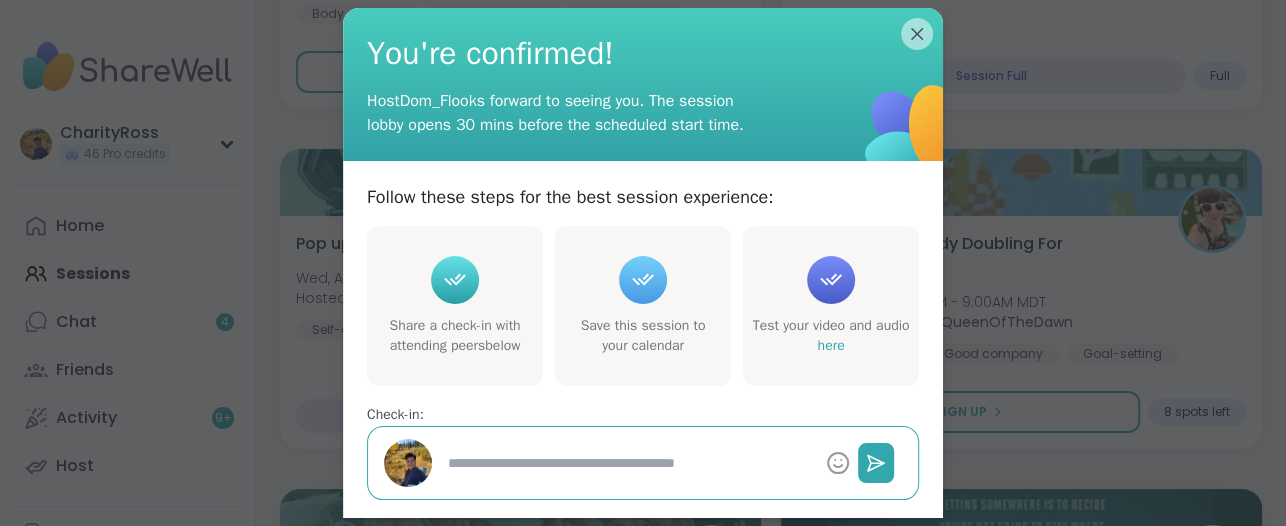 type on "*" 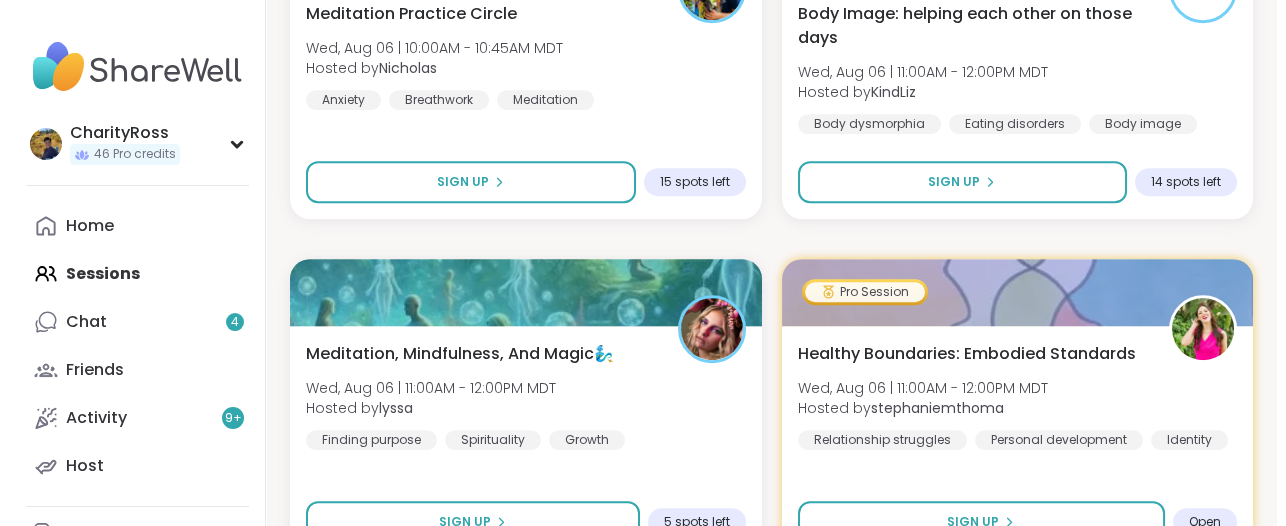 scroll, scrollTop: 3000, scrollLeft: 0, axis: vertical 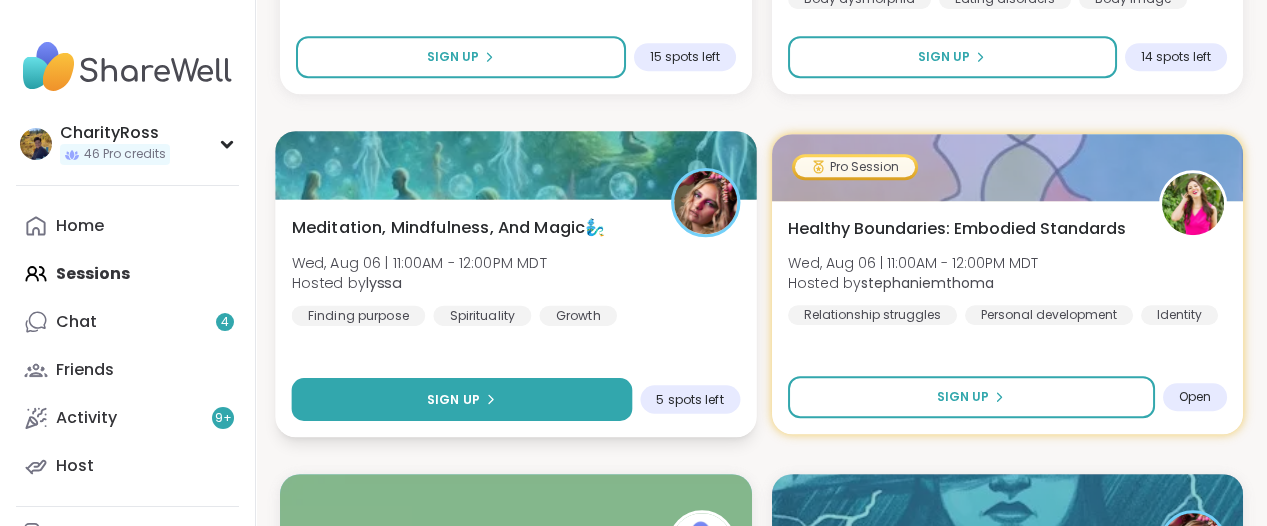 click on "Sign Up" at bounding box center (462, 399) 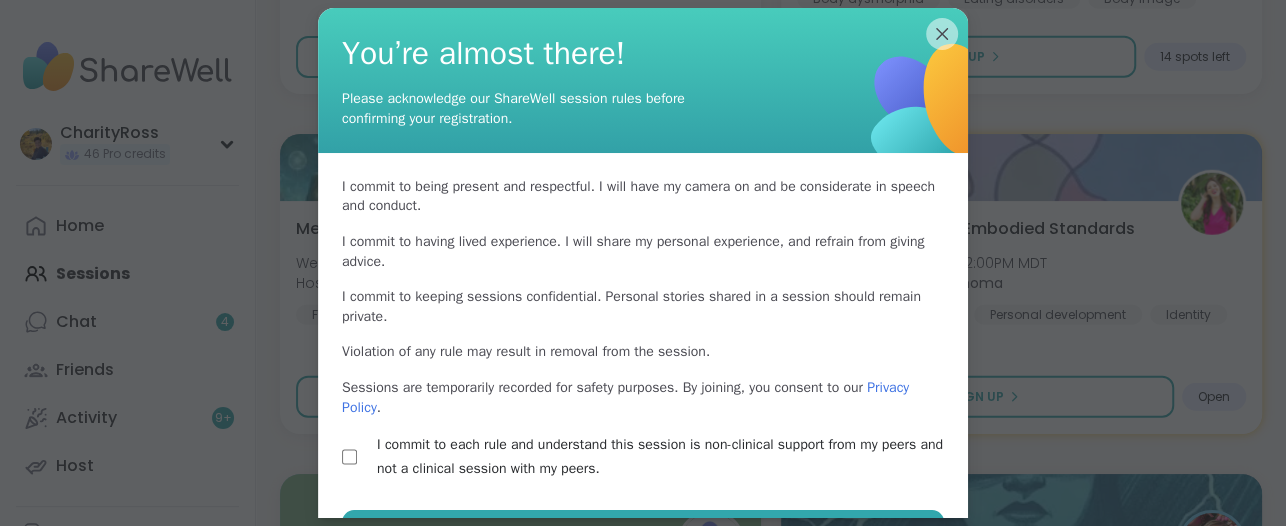 scroll, scrollTop: 58, scrollLeft: 0, axis: vertical 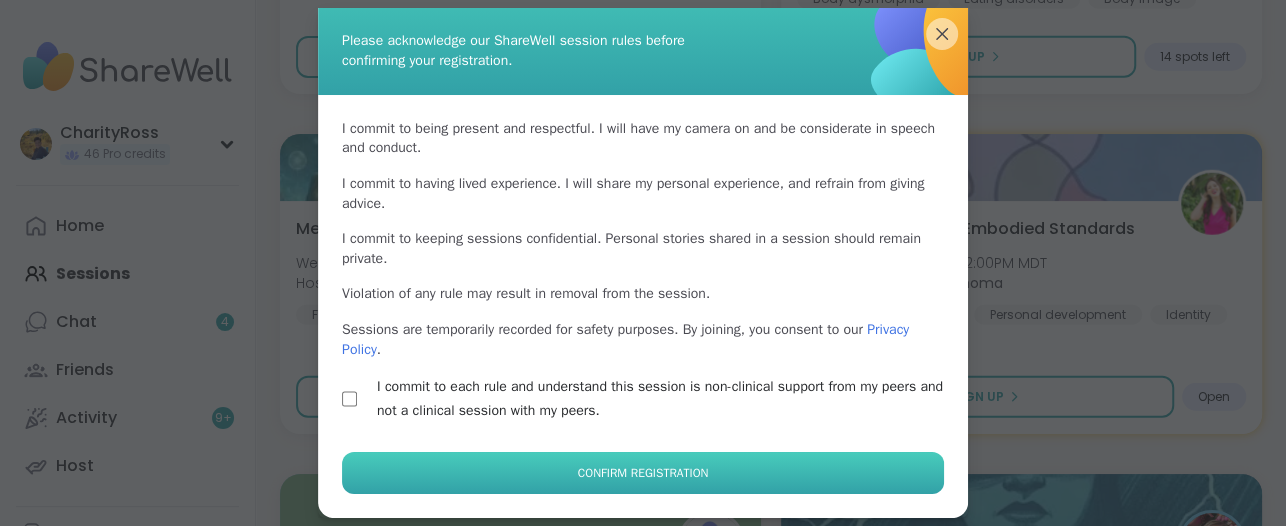 click on "Confirm Registration" at bounding box center [643, 473] 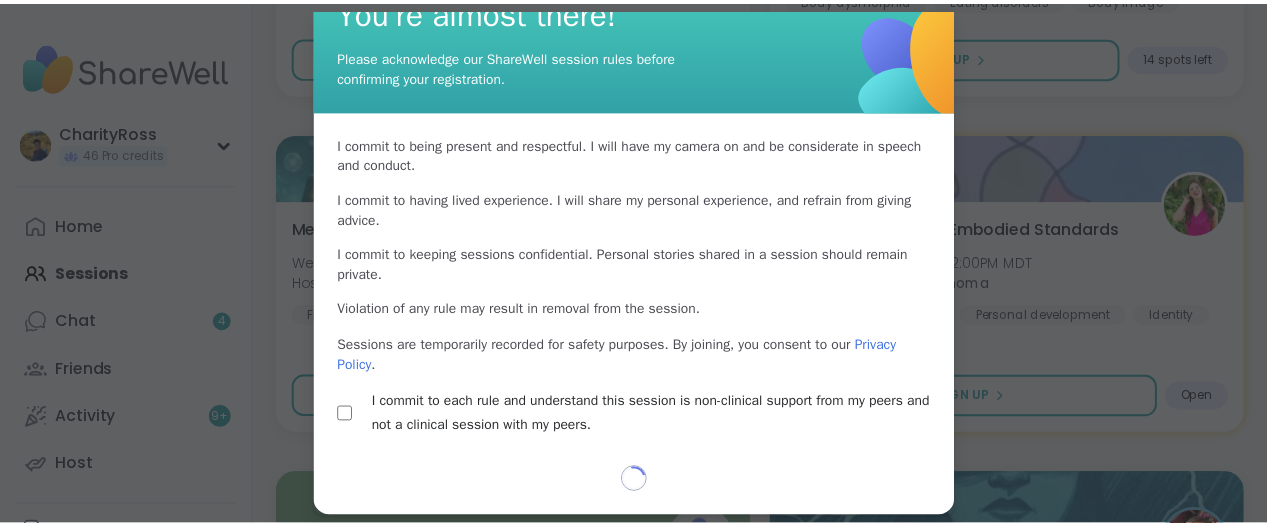 scroll, scrollTop: 41, scrollLeft: 0, axis: vertical 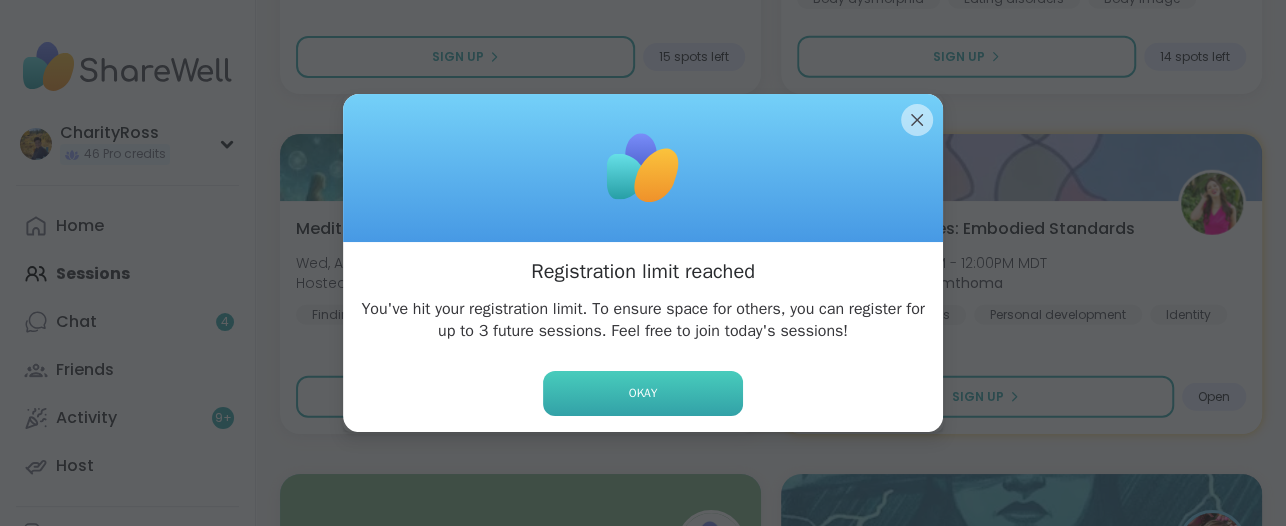 click on "Okay" at bounding box center (643, 393) 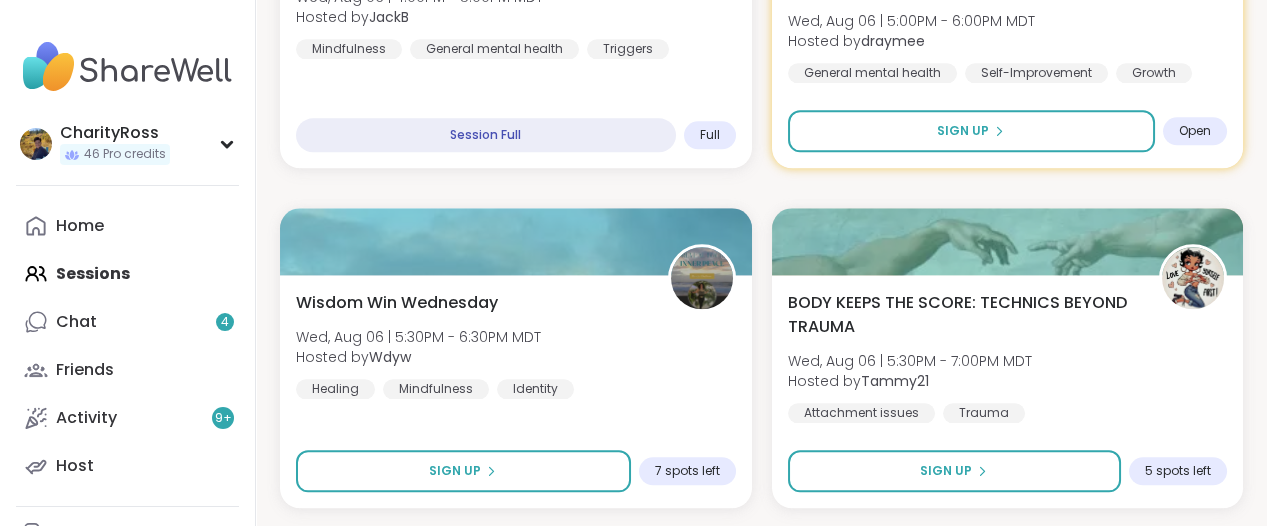 scroll, scrollTop: 5000, scrollLeft: 0, axis: vertical 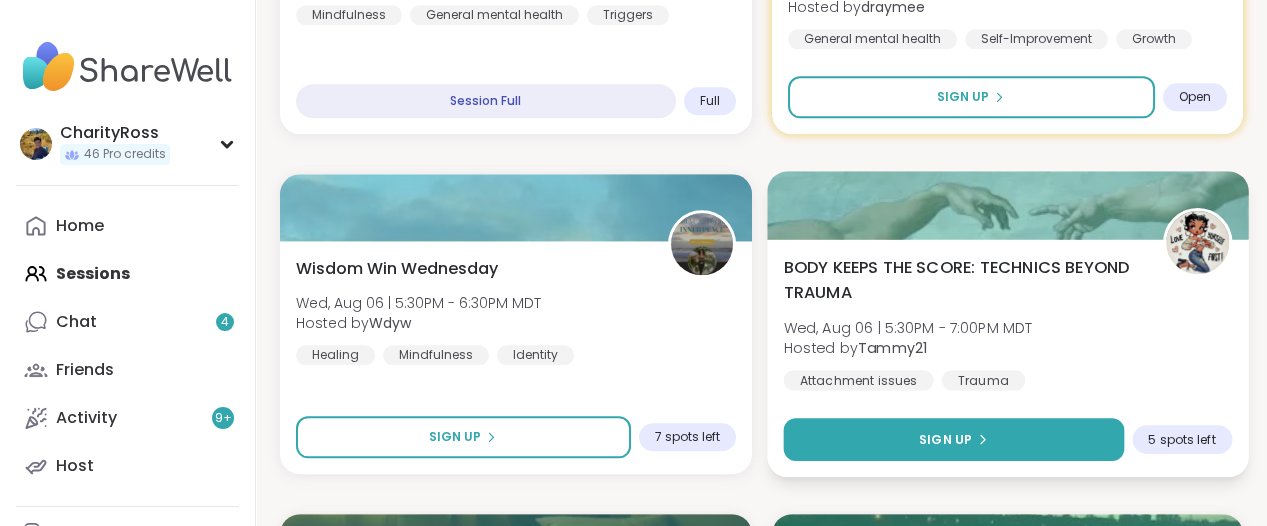 click on "Sign Up" at bounding box center (953, 439) 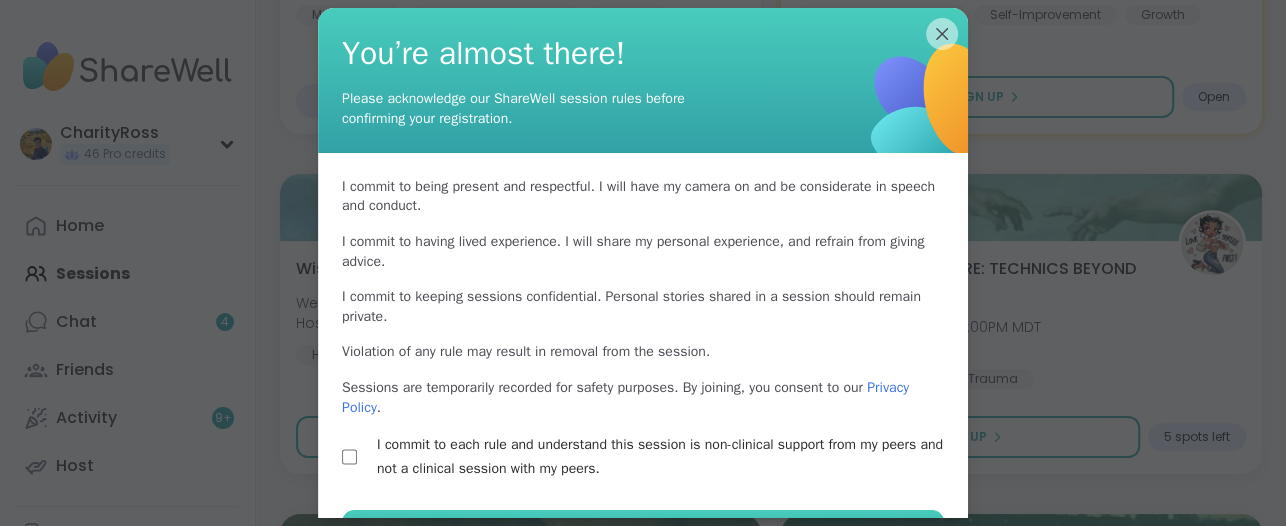 click on "Confirm Registration" at bounding box center [643, 531] 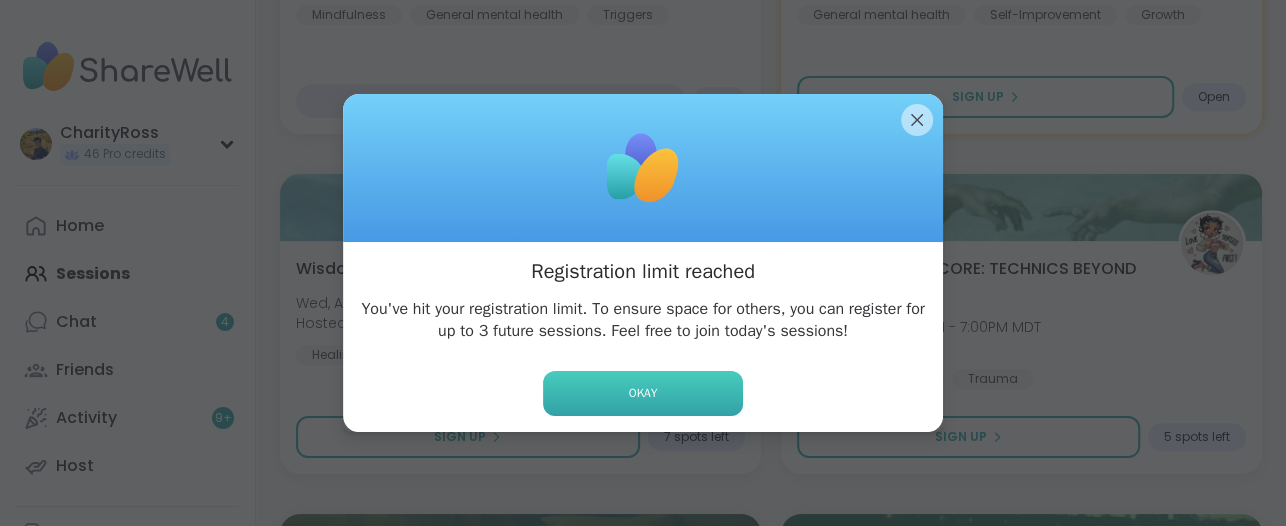 click on "Okay" at bounding box center [643, 393] 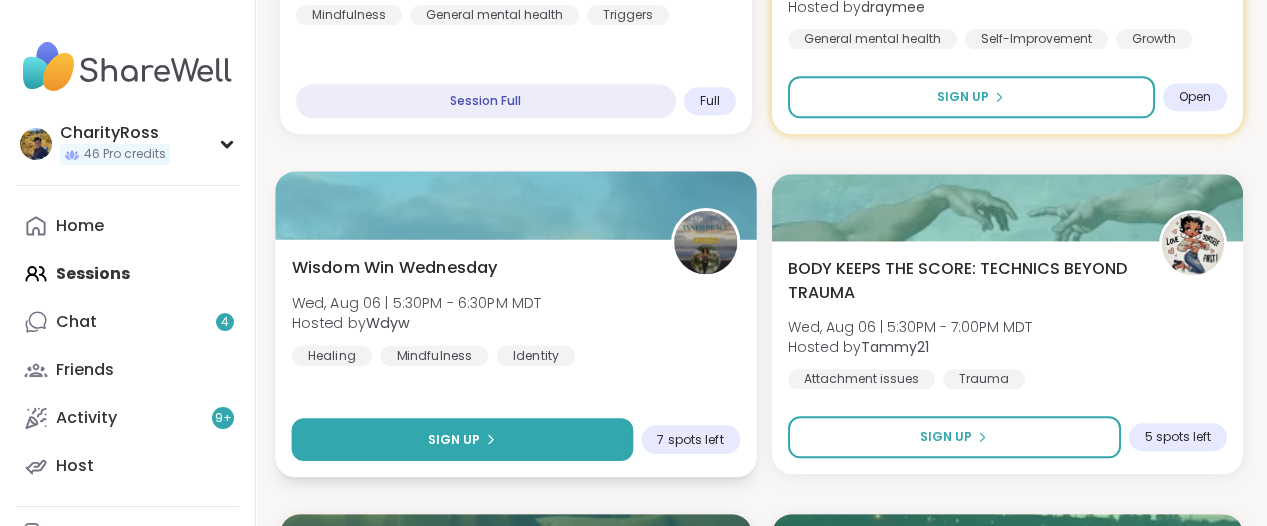 click on "Sign Up" at bounding box center [462, 439] 